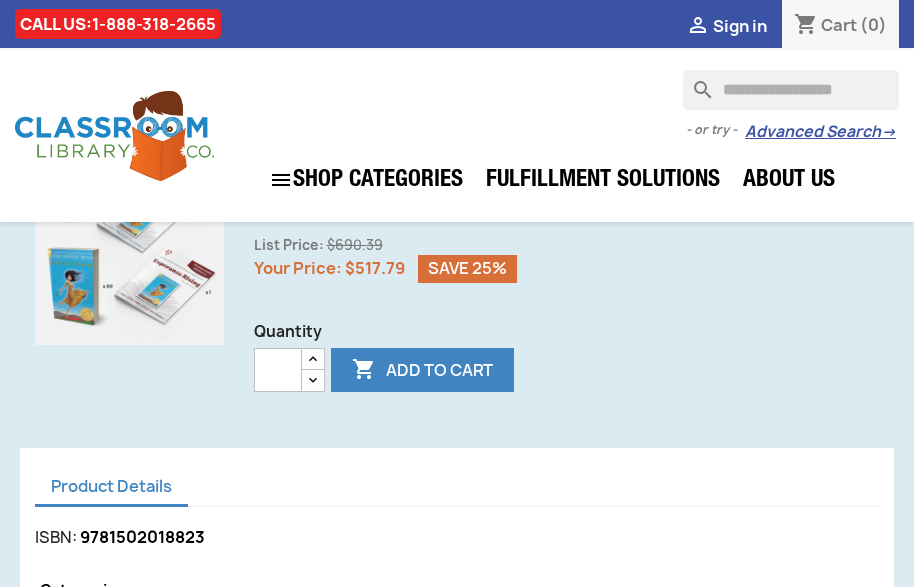 scroll, scrollTop: 0, scrollLeft: 0, axis: both 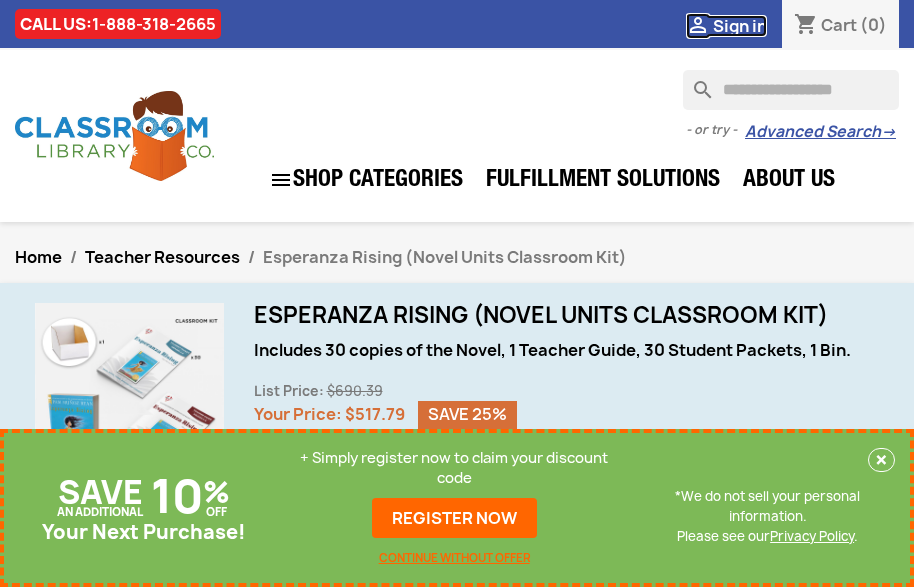 click on "Sign in" at bounding box center [740, 26] 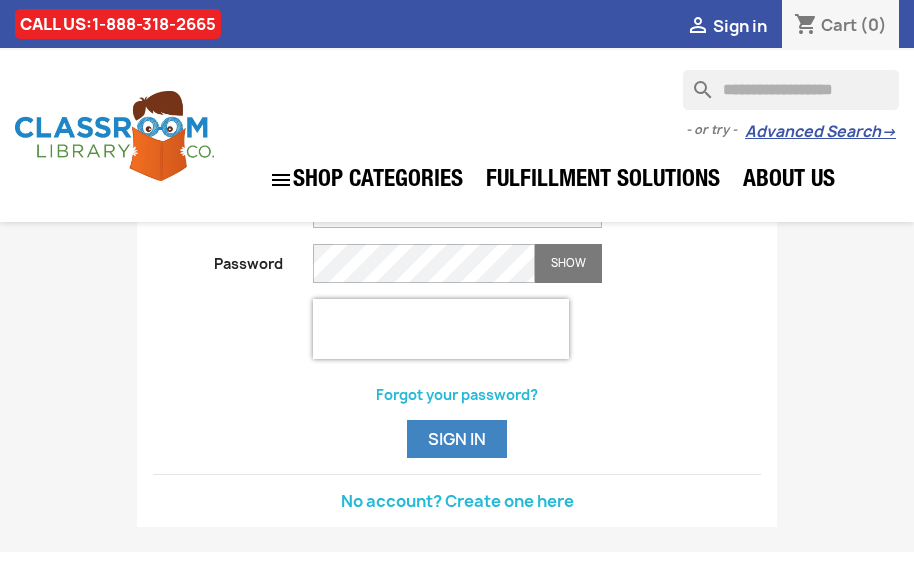 scroll, scrollTop: 0, scrollLeft: 0, axis: both 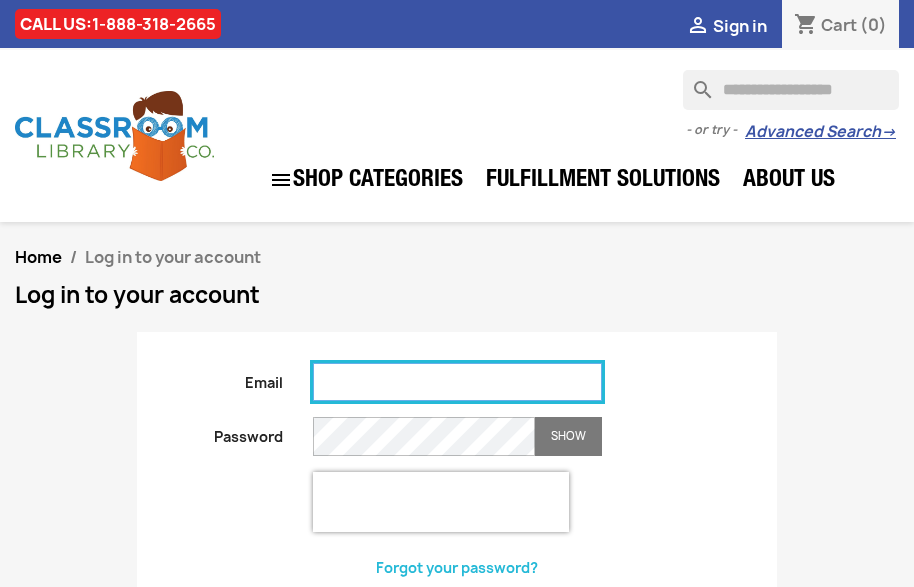 click on "Email" at bounding box center (457, 382) 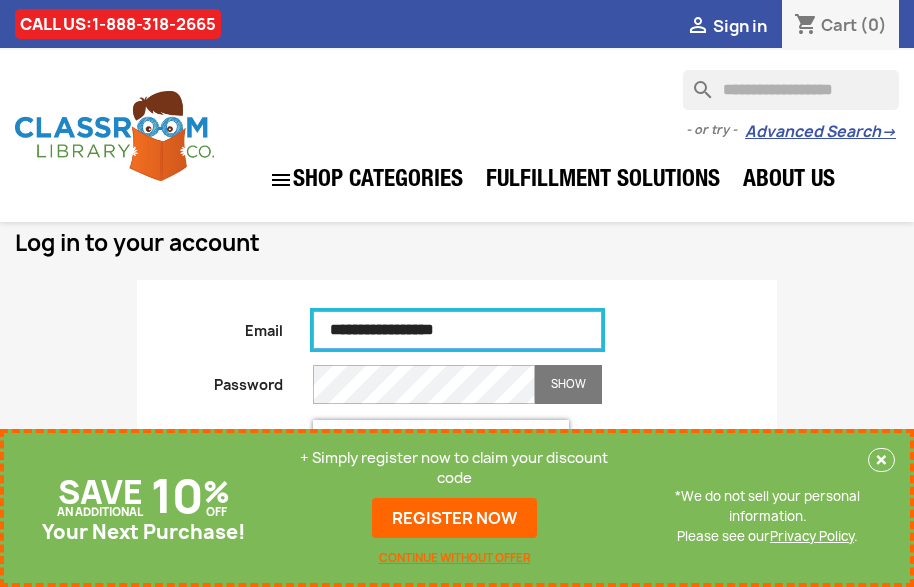 scroll, scrollTop: 54, scrollLeft: 0, axis: vertical 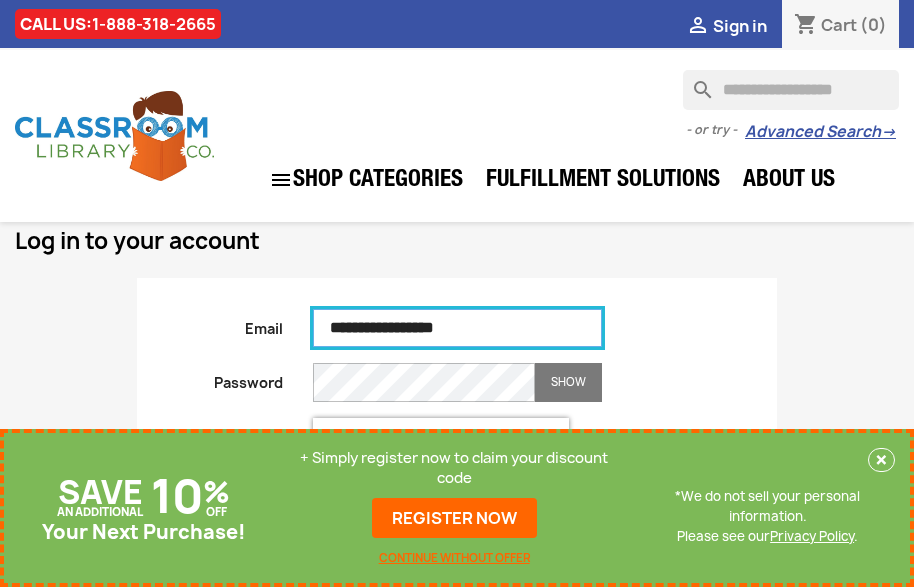 type on "**********" 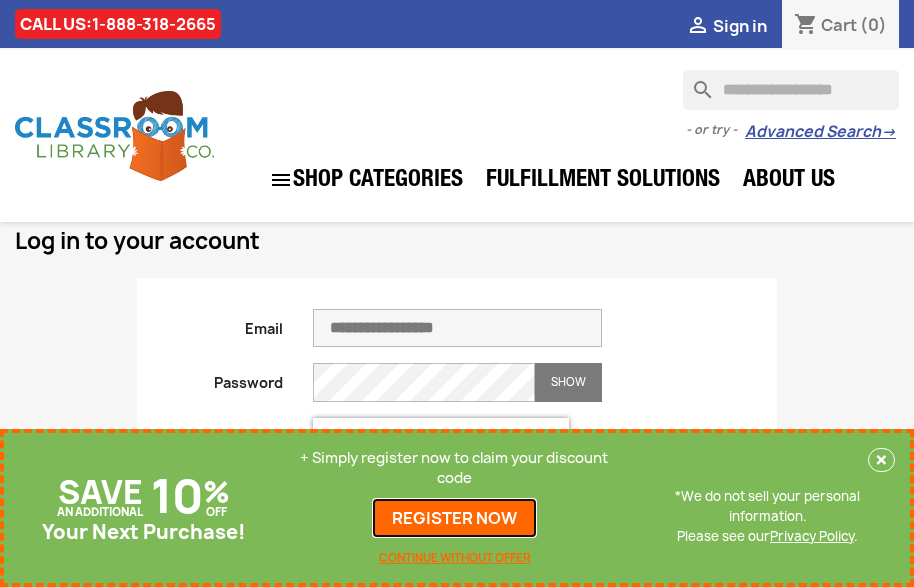 click on "REGISTER NOW" at bounding box center (454, 518) 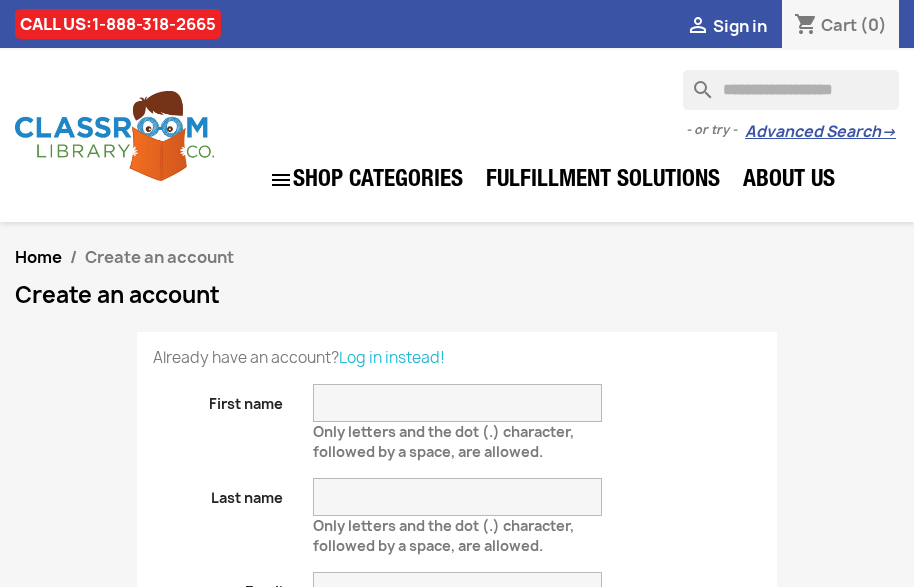 scroll, scrollTop: 0, scrollLeft: 0, axis: both 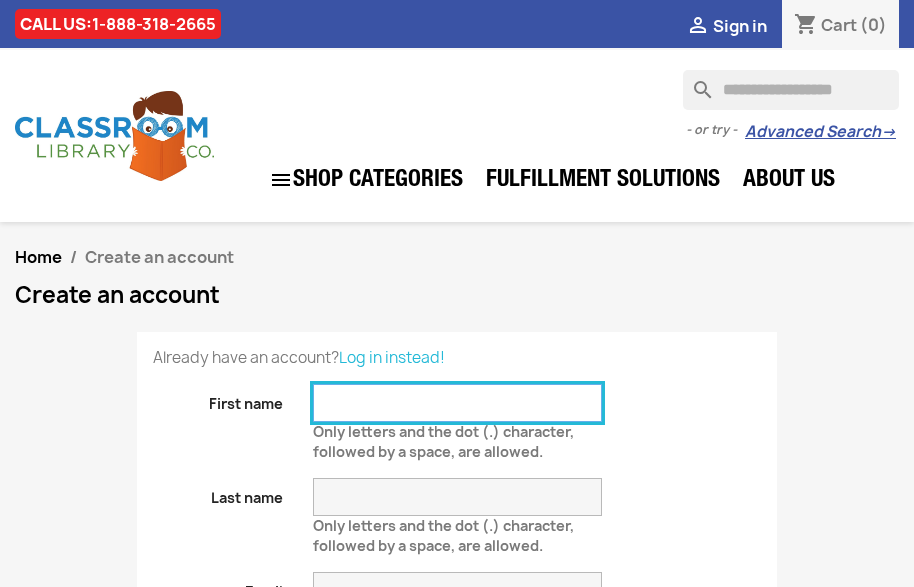 click on "First name" at bounding box center (457, 403) 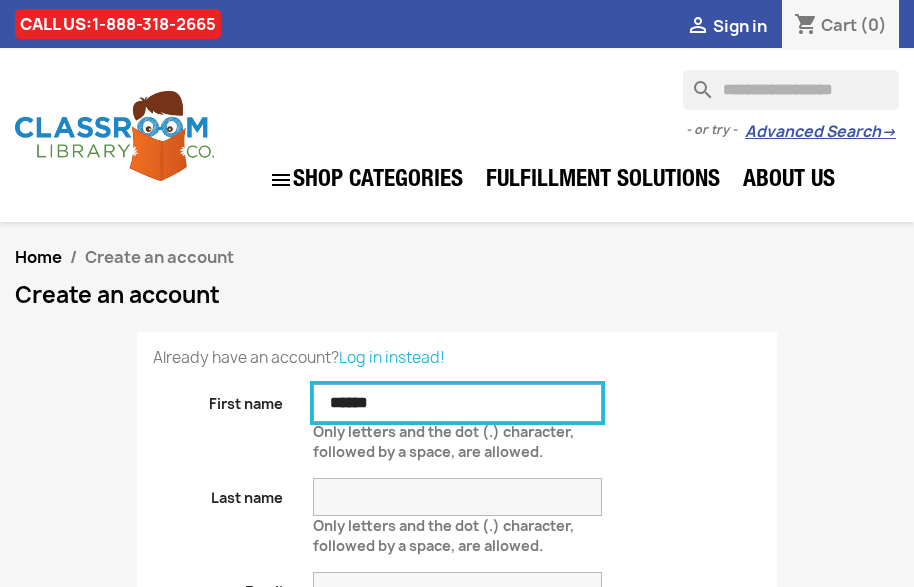 type on "******" 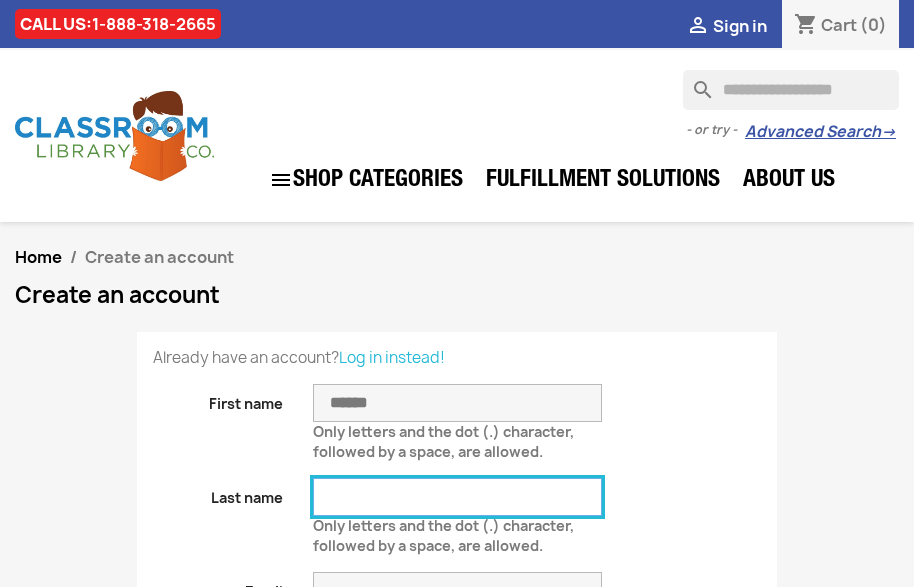 click on "Last name" at bounding box center (457, 497) 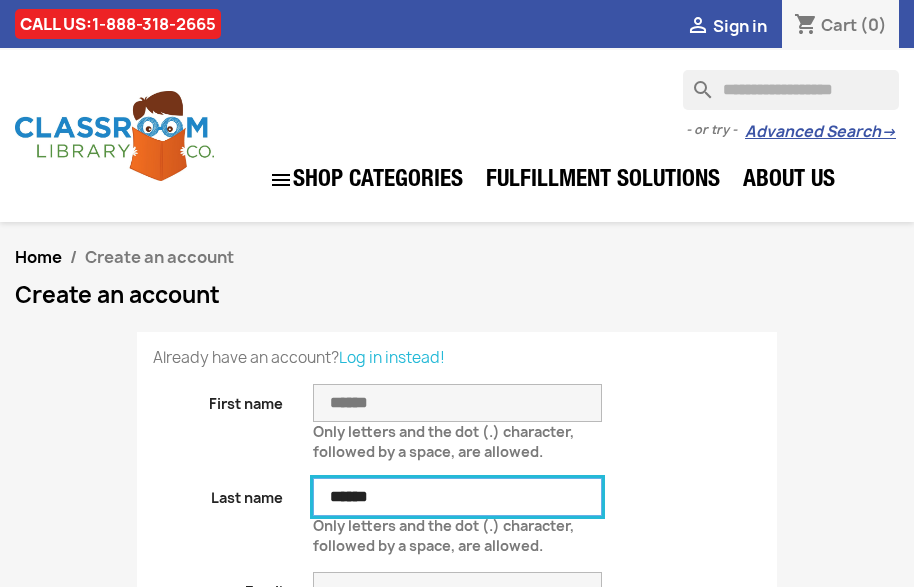 scroll, scrollTop: 1, scrollLeft: 0, axis: vertical 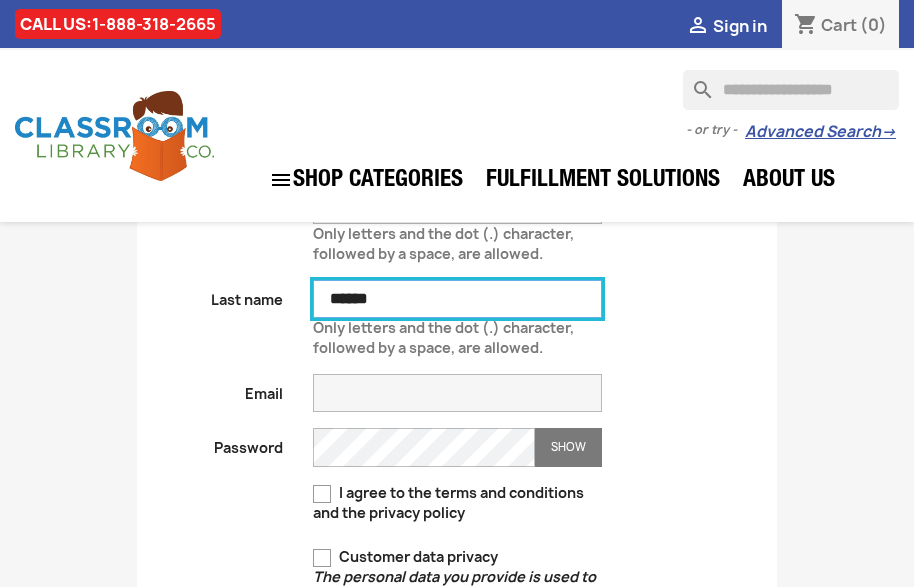 type on "******" 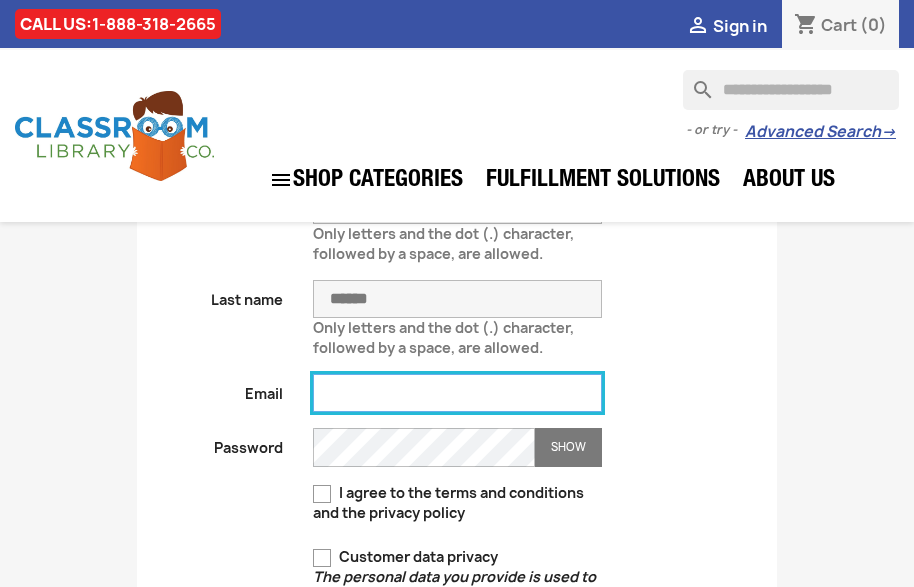 scroll, scrollTop: 0, scrollLeft: 0, axis: both 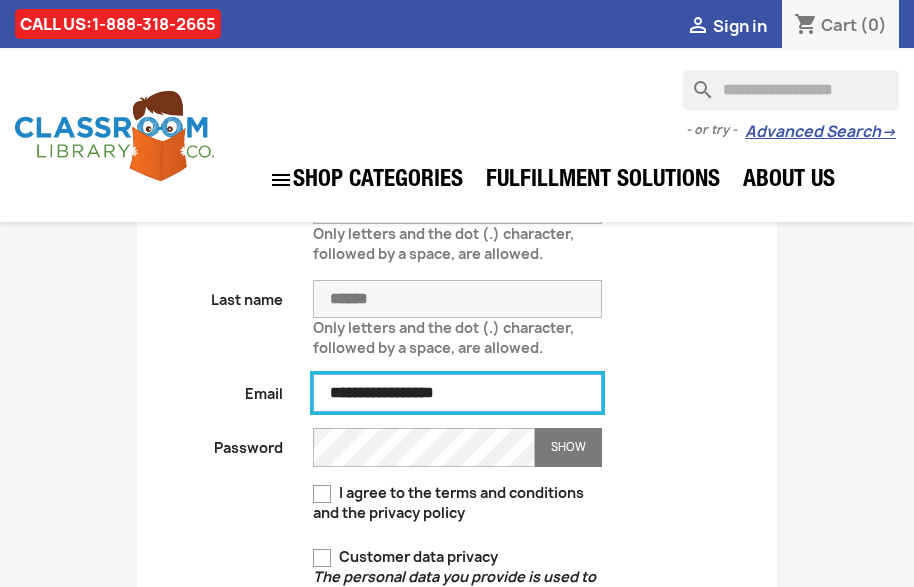 type on "**********" 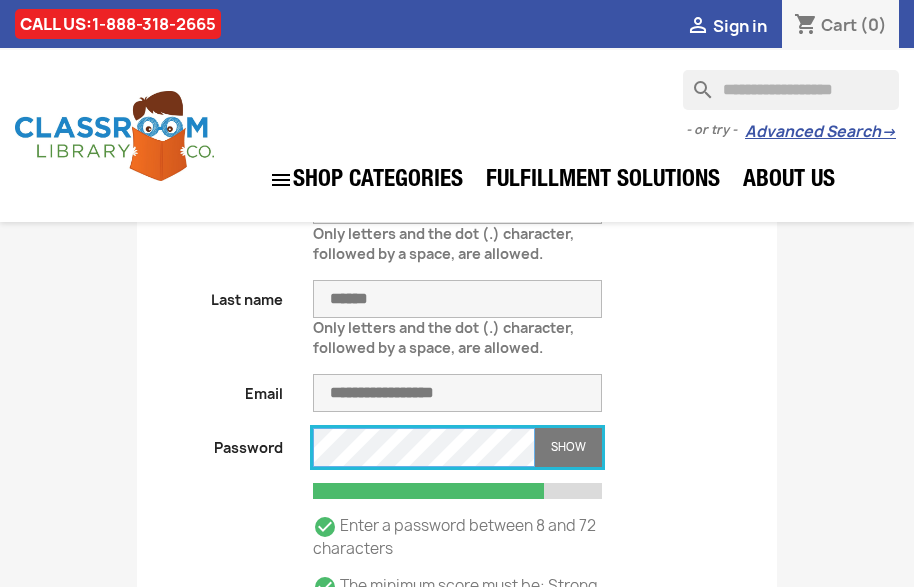scroll, scrollTop: 1, scrollLeft: 0, axis: vertical 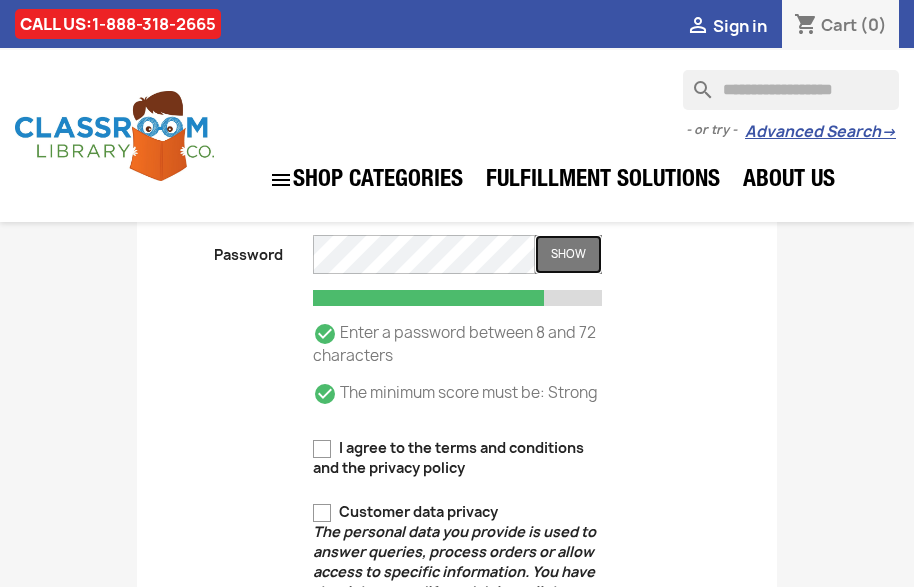 click on "Show" at bounding box center [568, 254] 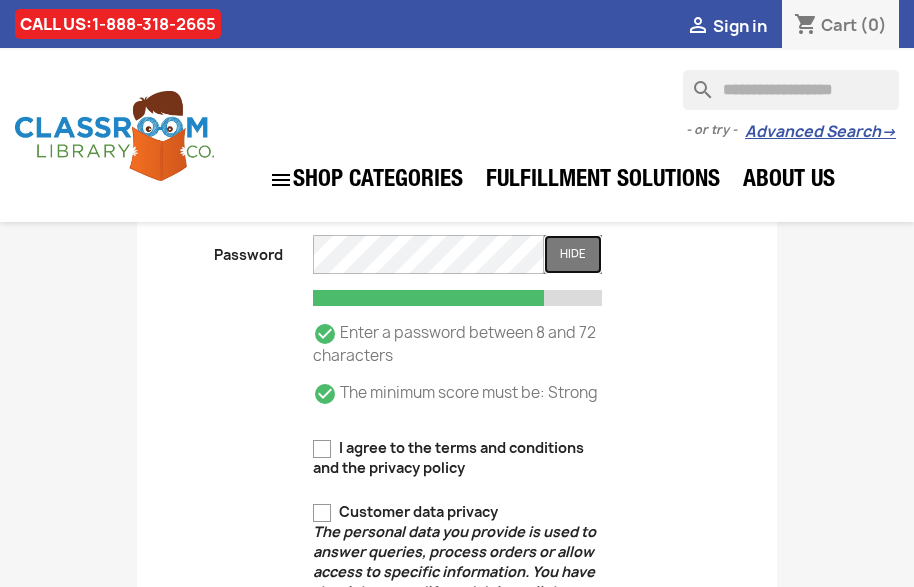 click on "Hide" at bounding box center (573, 254) 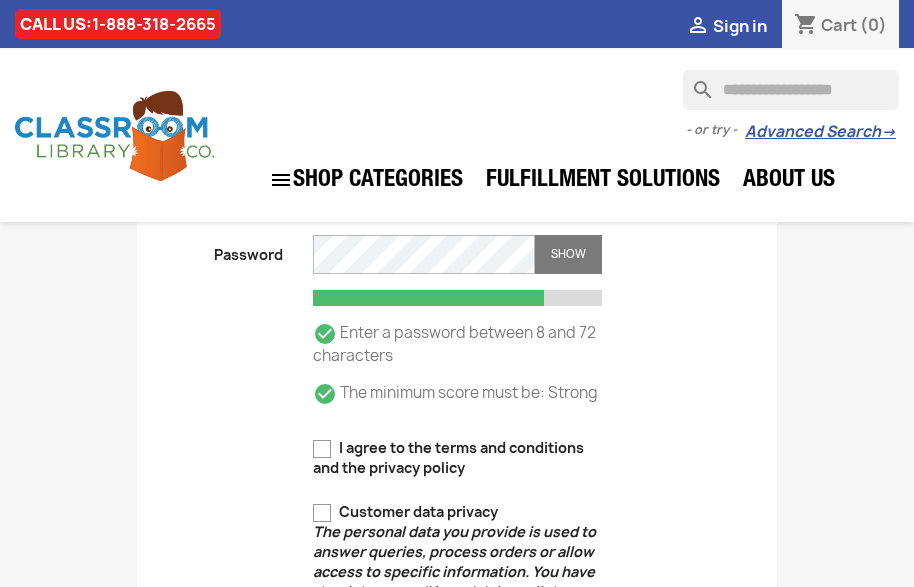 click on "
I agree to the terms and conditions and the privacy policy" at bounding box center [457, 458] 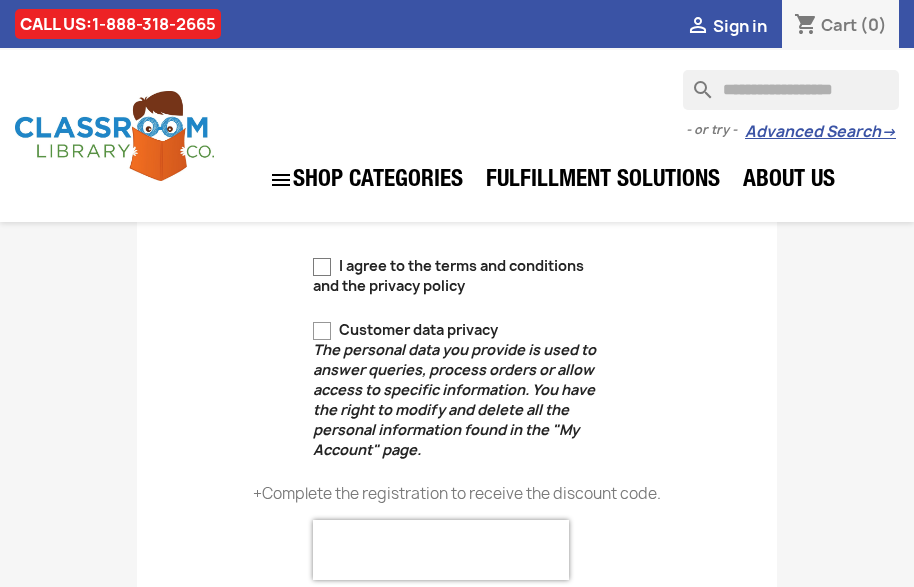 scroll, scrollTop: 576, scrollLeft: 0, axis: vertical 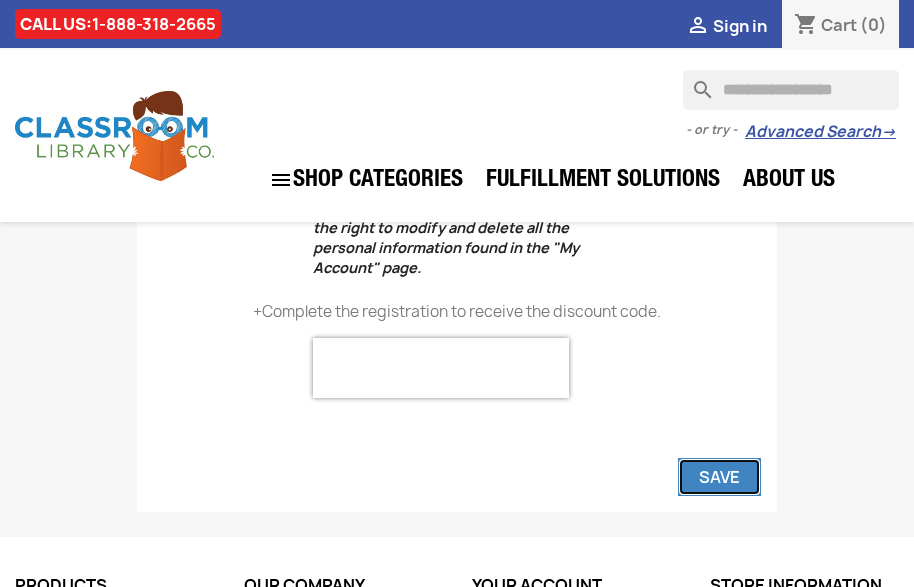 click on "Save" at bounding box center (719, 477) 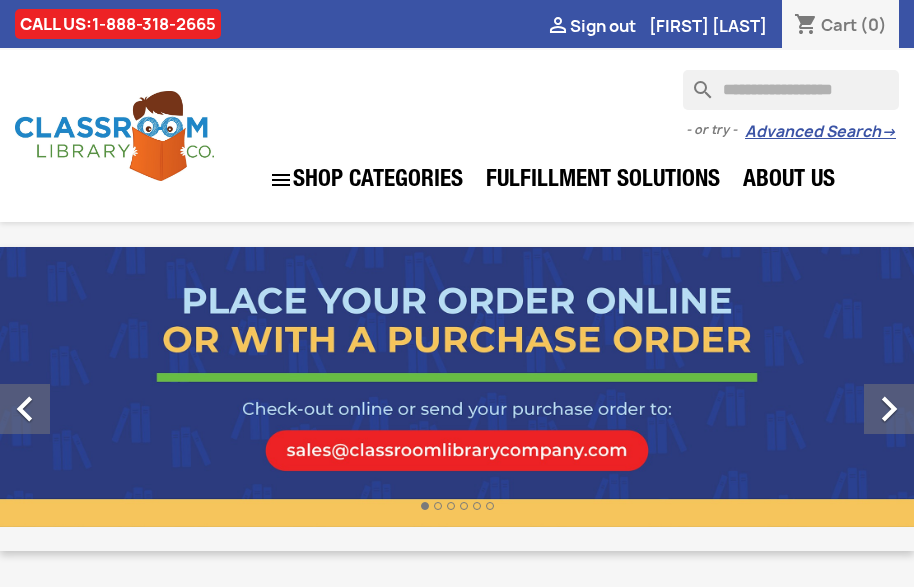 scroll, scrollTop: 0, scrollLeft: 0, axis: both 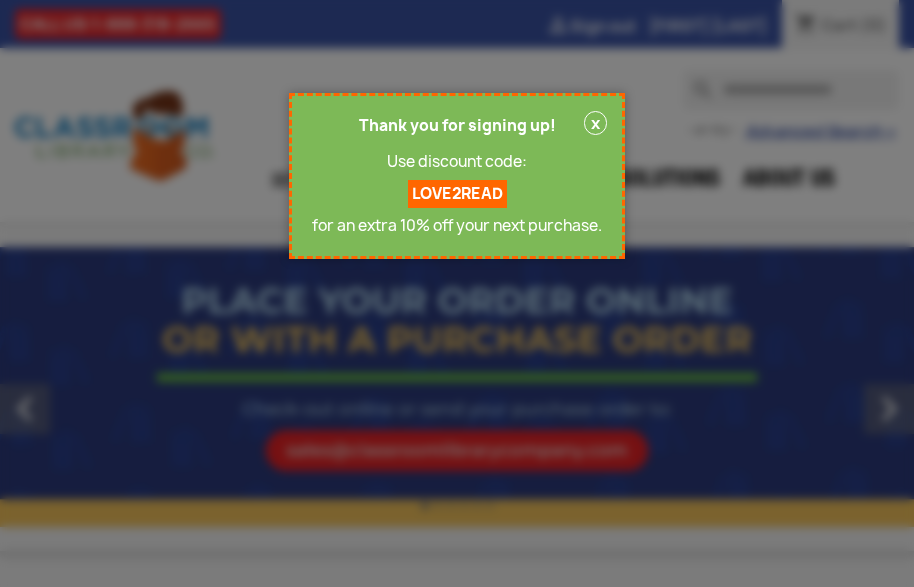 click on "Thank you for signing up!
Use discount code:
LOVE2READ
for an extra 10% off your next purchase." at bounding box center (457, 176) 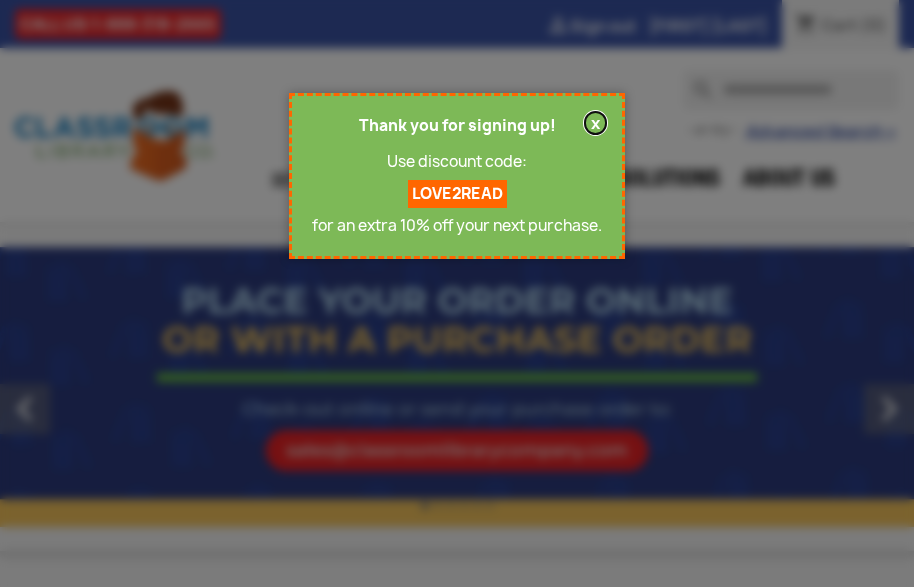 click on "x" at bounding box center (595, 123) 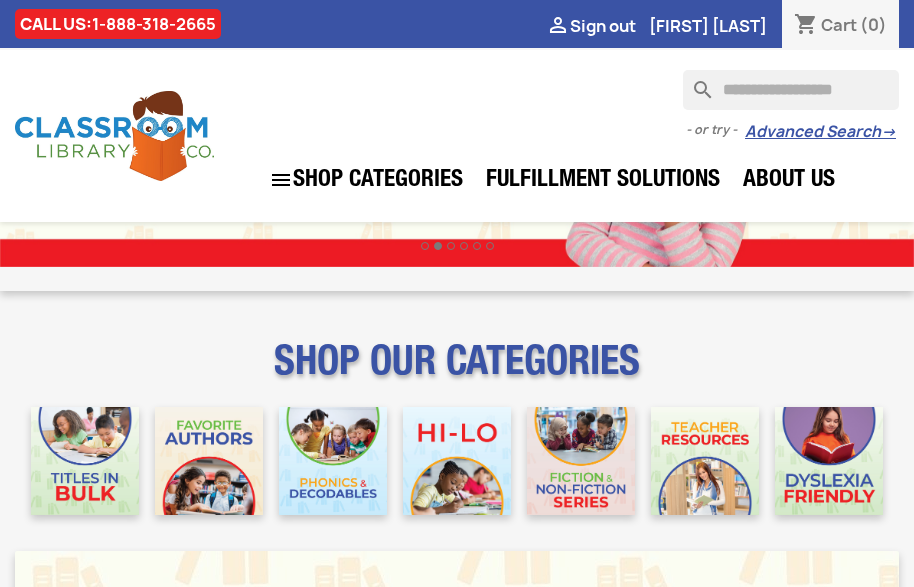scroll, scrollTop: 0, scrollLeft: 0, axis: both 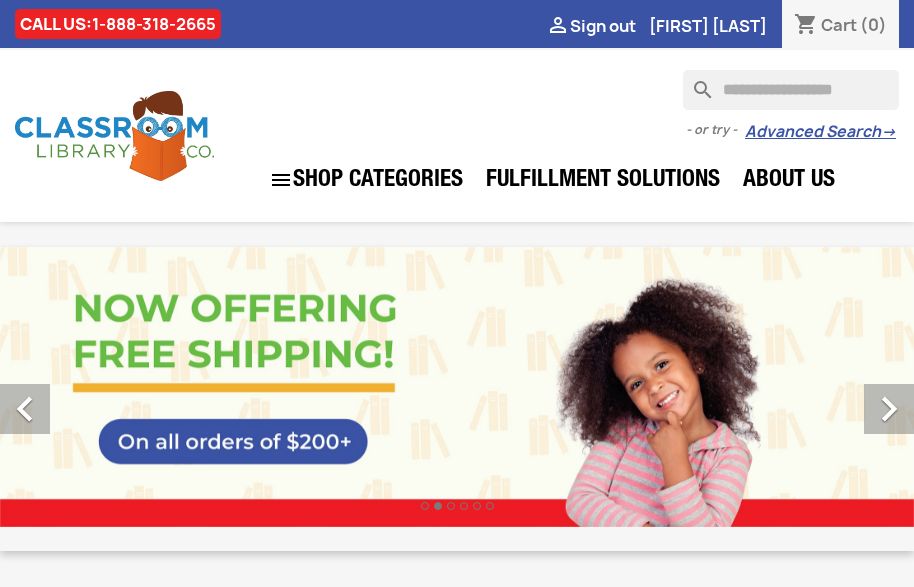 click at bounding box center (791, 90) 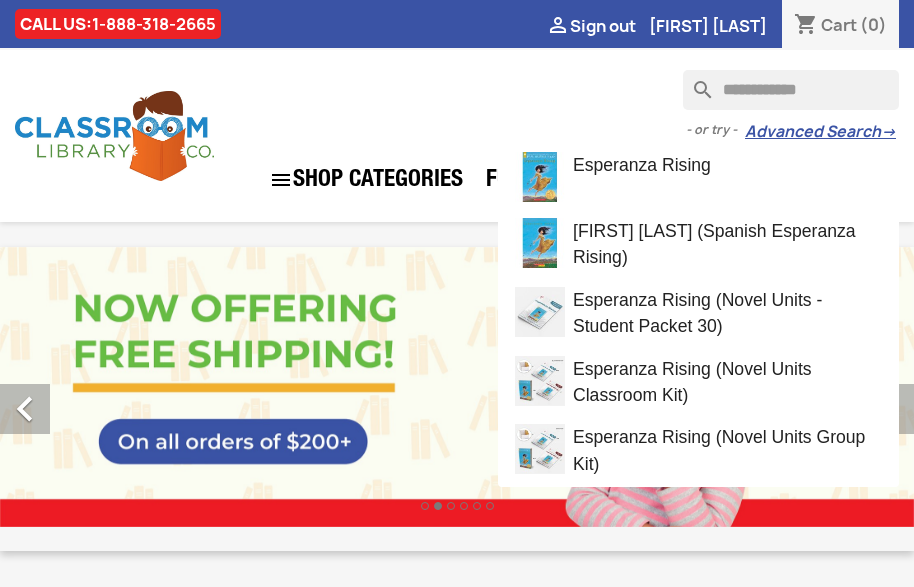 type on "**********" 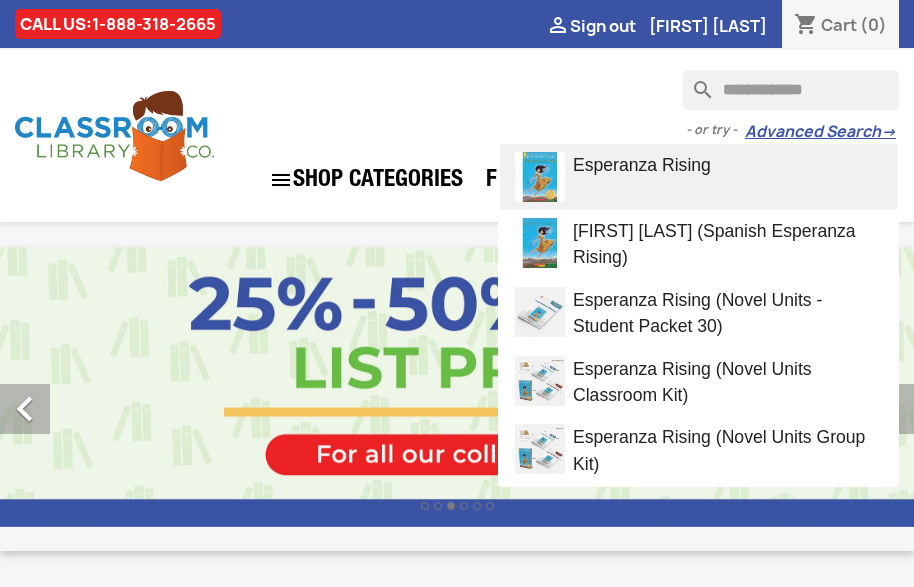 click on "Esperanza Rising" at bounding box center (642, 165) 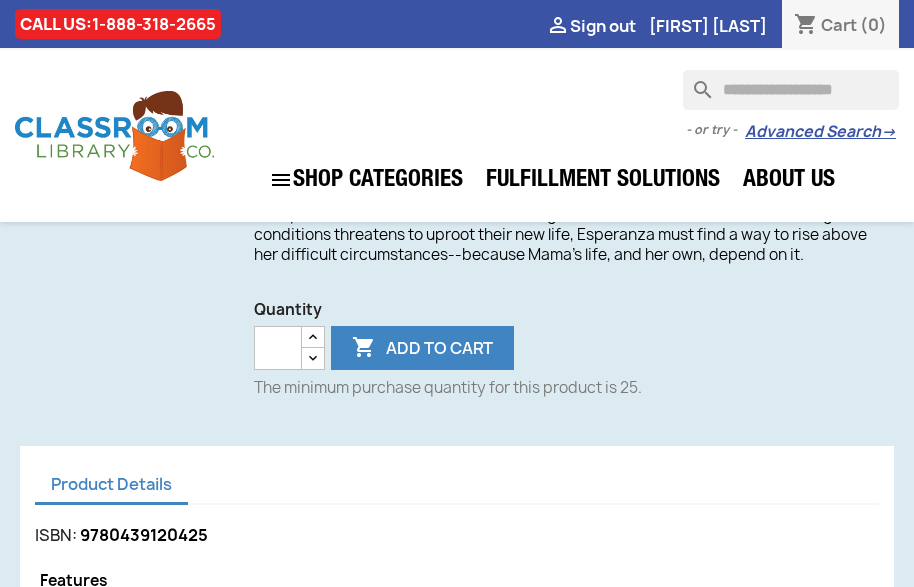 scroll, scrollTop: 318, scrollLeft: 0, axis: vertical 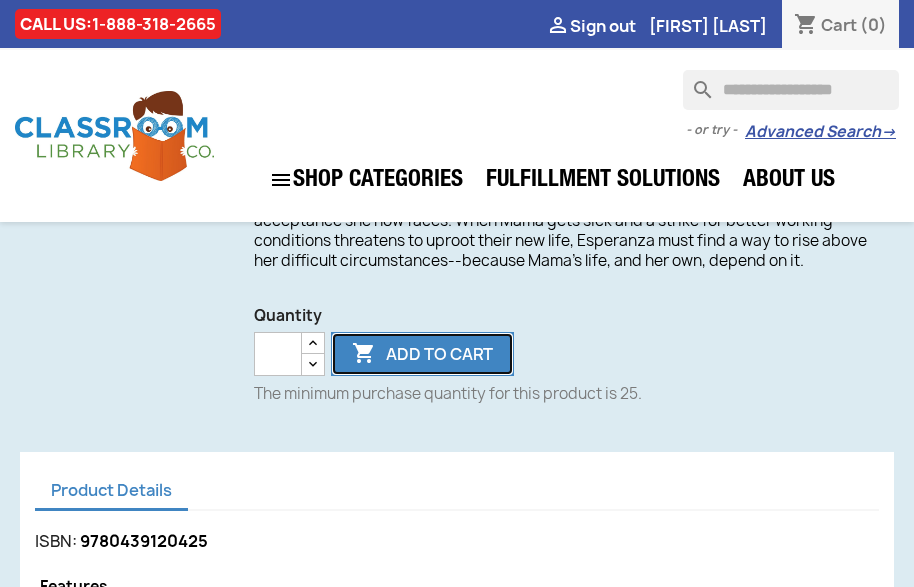 click on "
Add to cart" at bounding box center [422, 354] 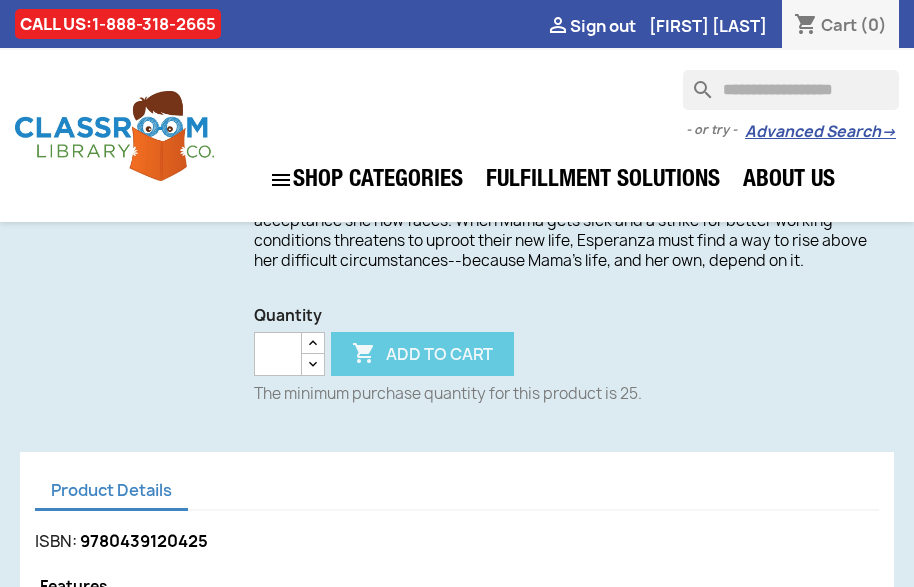 type on "*" 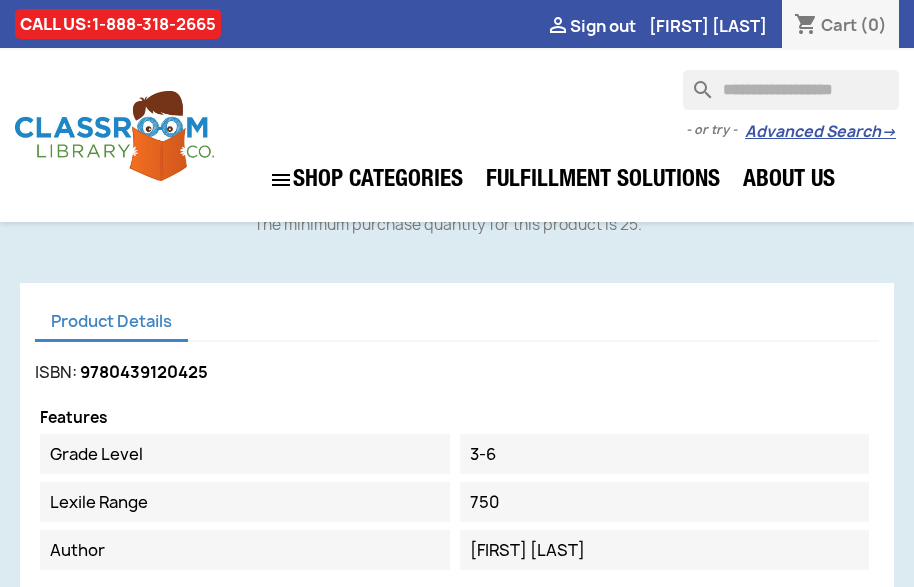 scroll, scrollTop: 489, scrollLeft: 0, axis: vertical 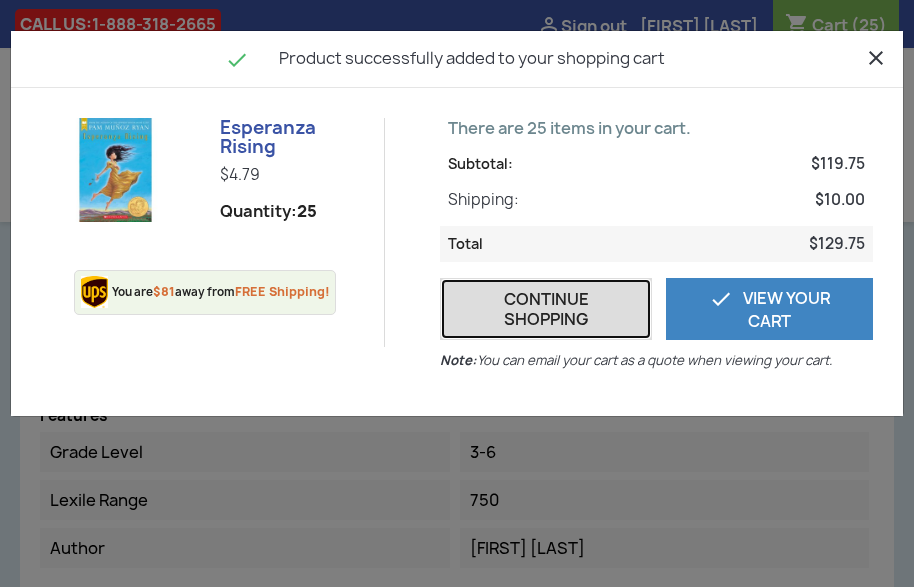 click on "Continue shopping" at bounding box center [546, 309] 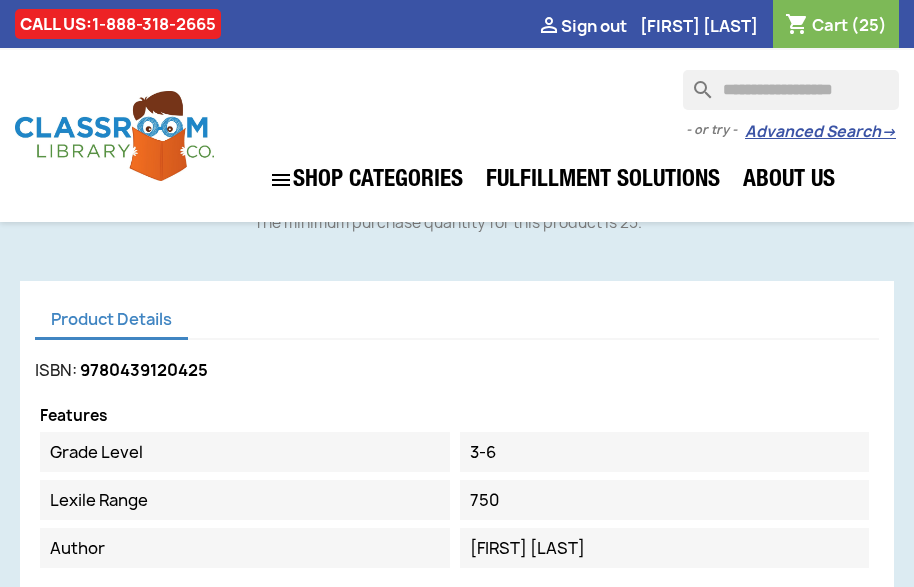 scroll, scrollTop: 0, scrollLeft: 0, axis: both 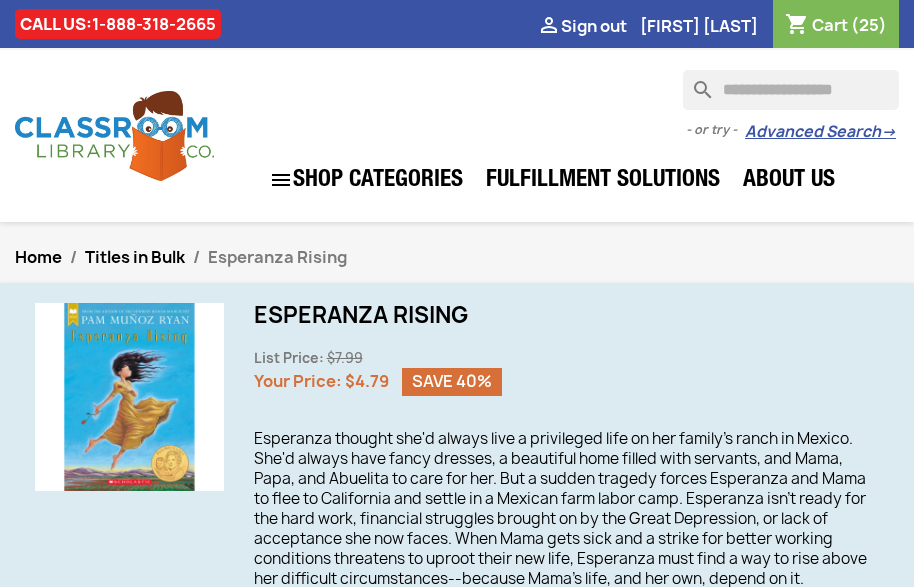 click at bounding box center [791, 90] 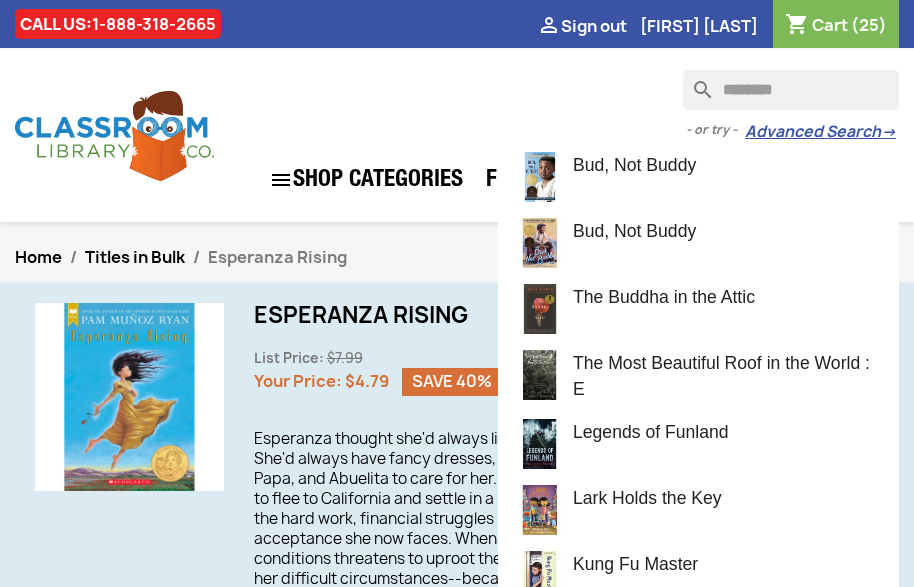 type on "*********" 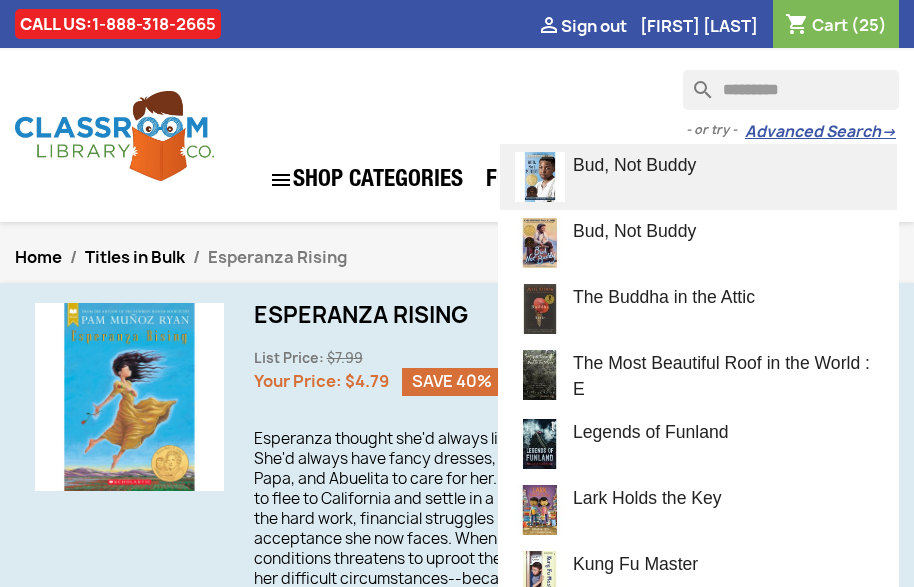 click on "Bud, Not Buddy" at bounding box center (698, 177) 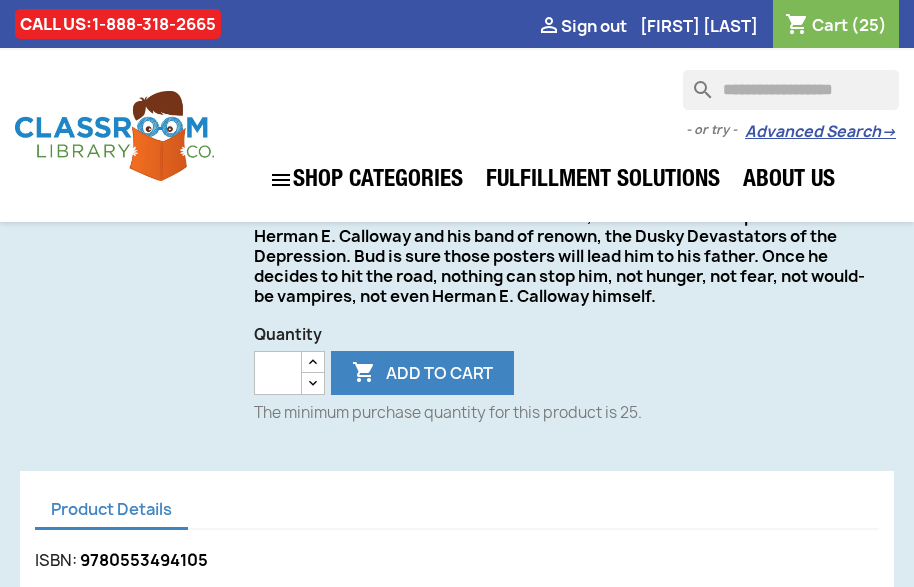 scroll, scrollTop: 315, scrollLeft: 0, axis: vertical 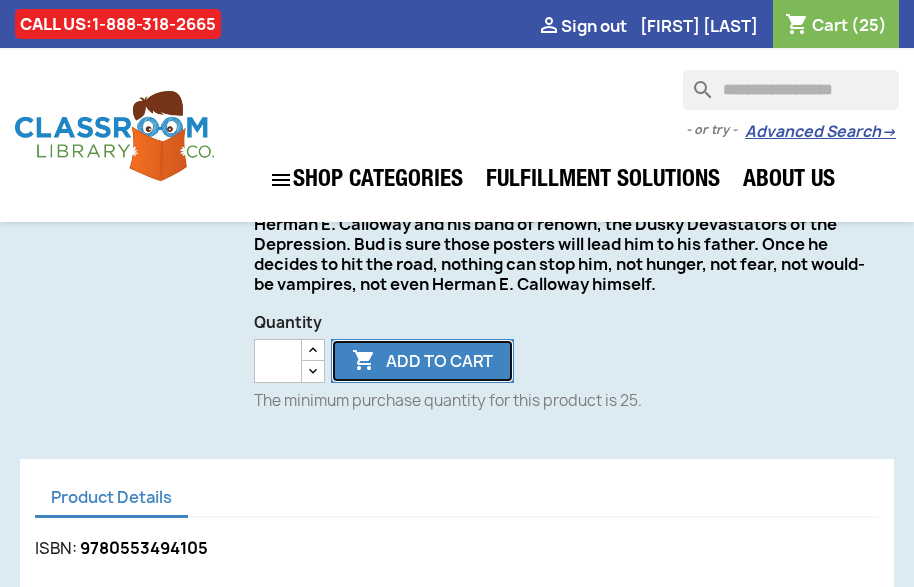 click on "
Add to cart" at bounding box center [422, 361] 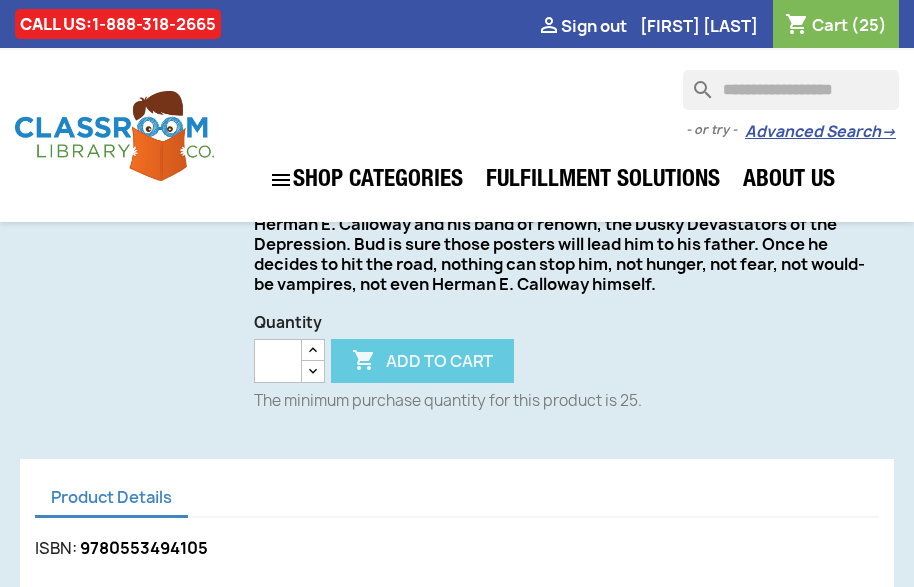 type on "*" 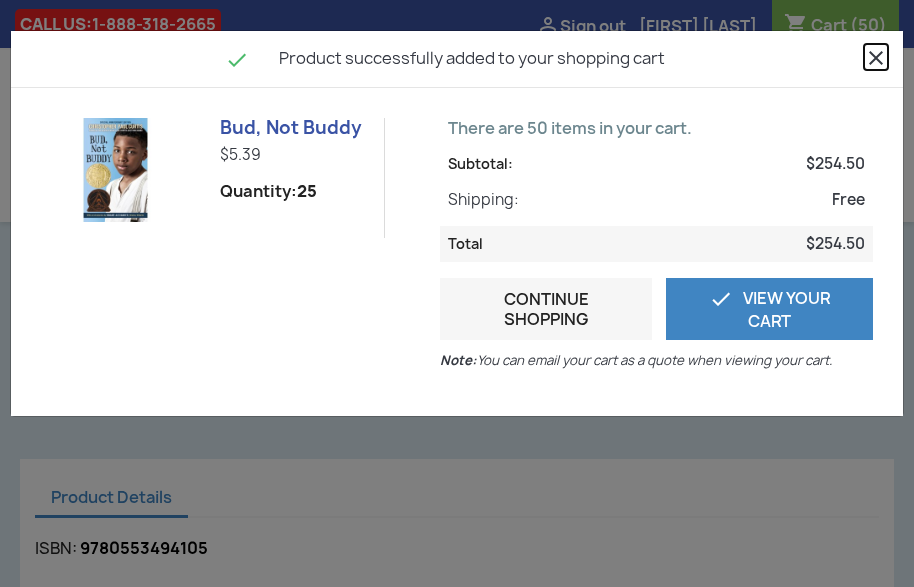 click on "close" at bounding box center [876, 58] 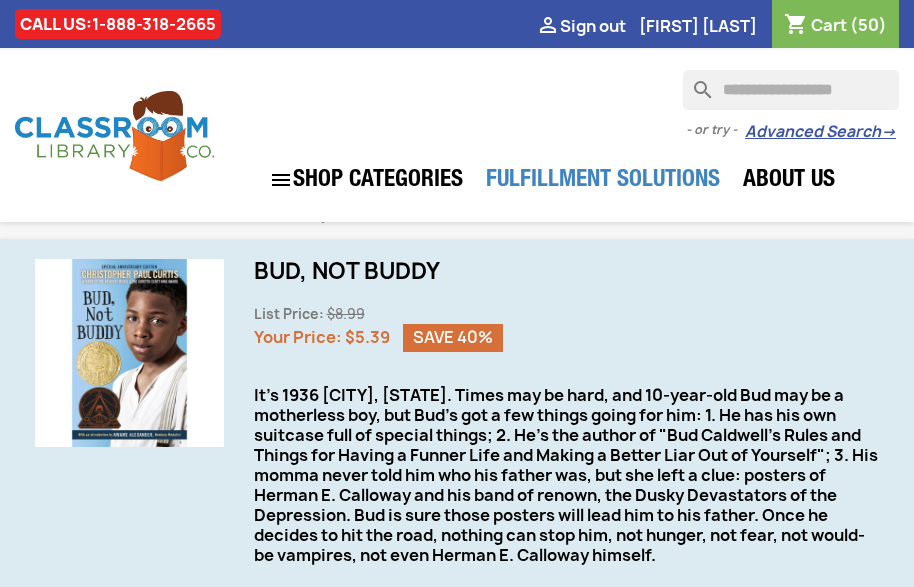 scroll, scrollTop: 0, scrollLeft: 0, axis: both 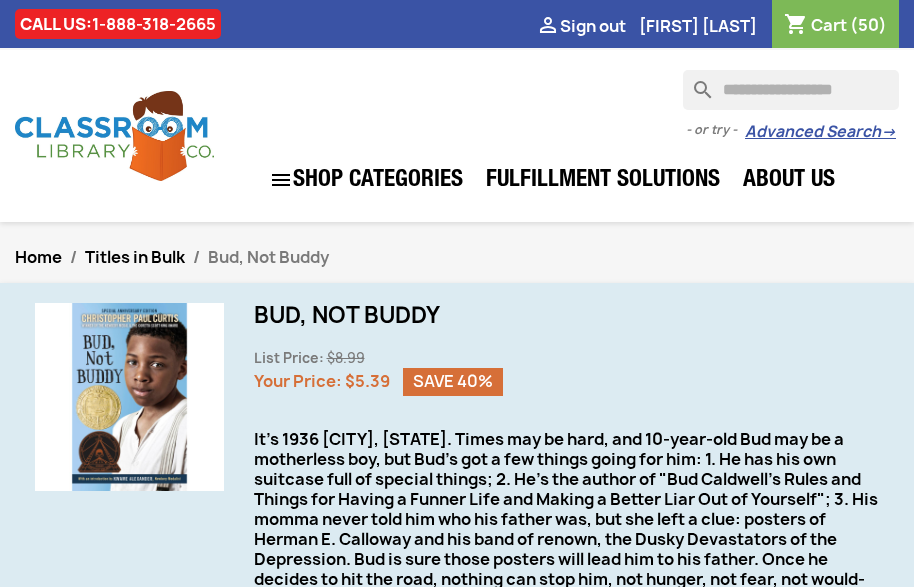 click at bounding box center (791, 90) 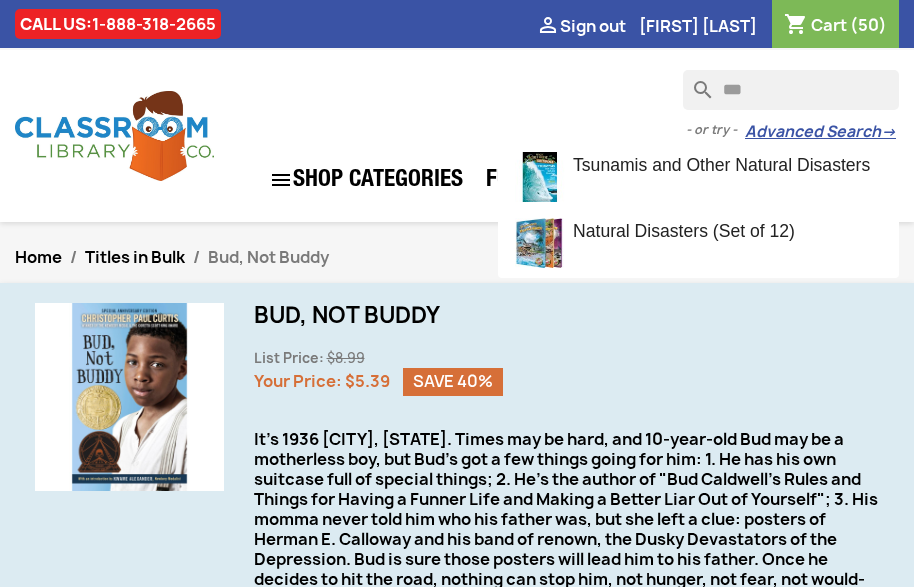 type on "****" 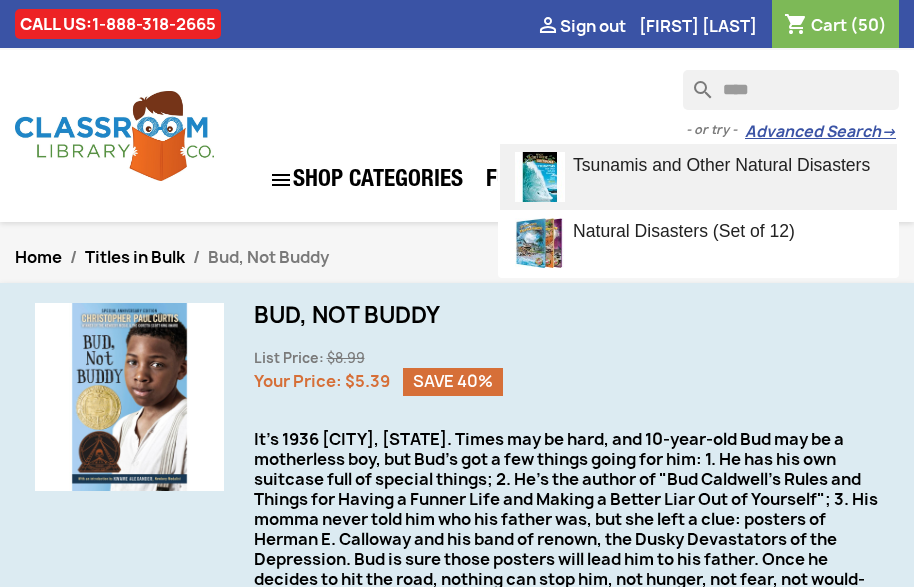 click on "Tsunamis and Other Natural Disasters" at bounding box center [721, 165] 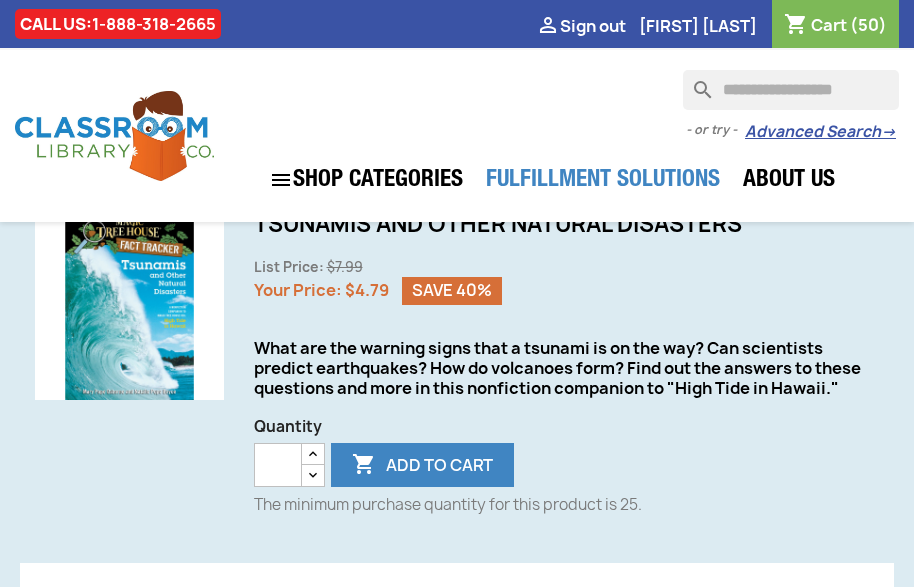 scroll, scrollTop: 110, scrollLeft: 0, axis: vertical 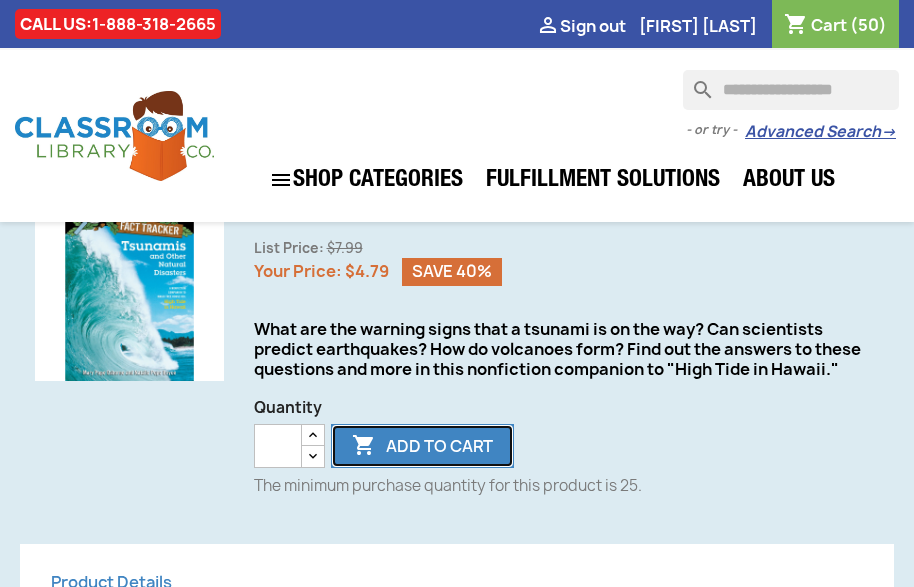click on "
Add to cart" at bounding box center (422, 446) 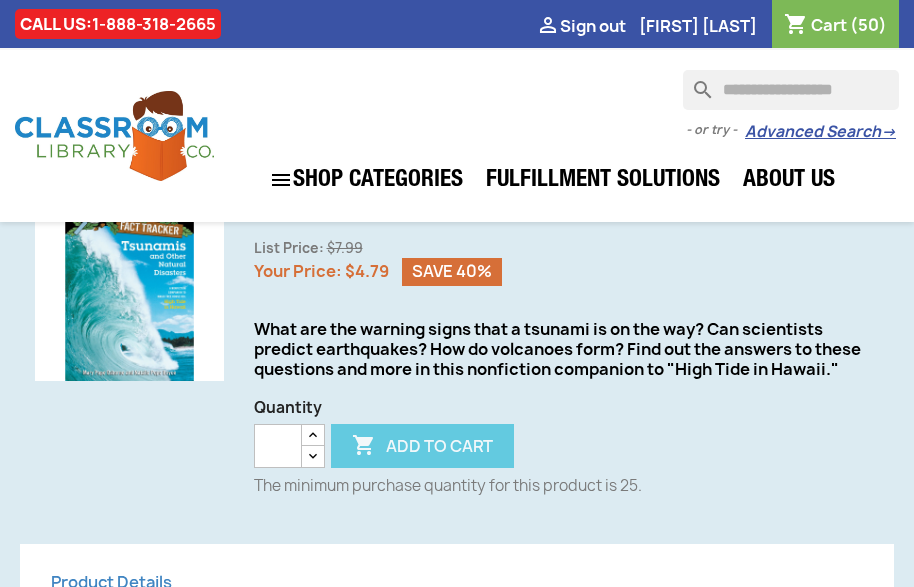 type on "*" 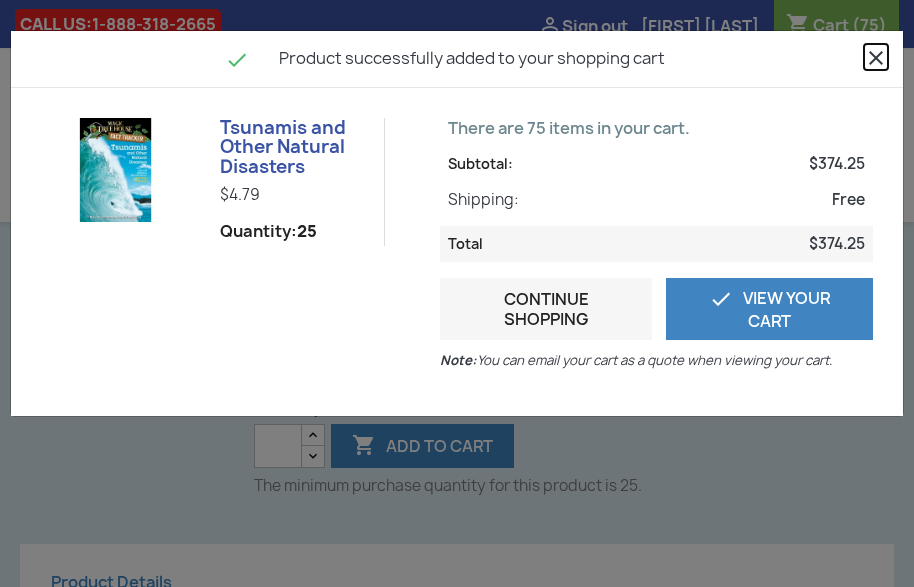 click on "close" at bounding box center (876, 58) 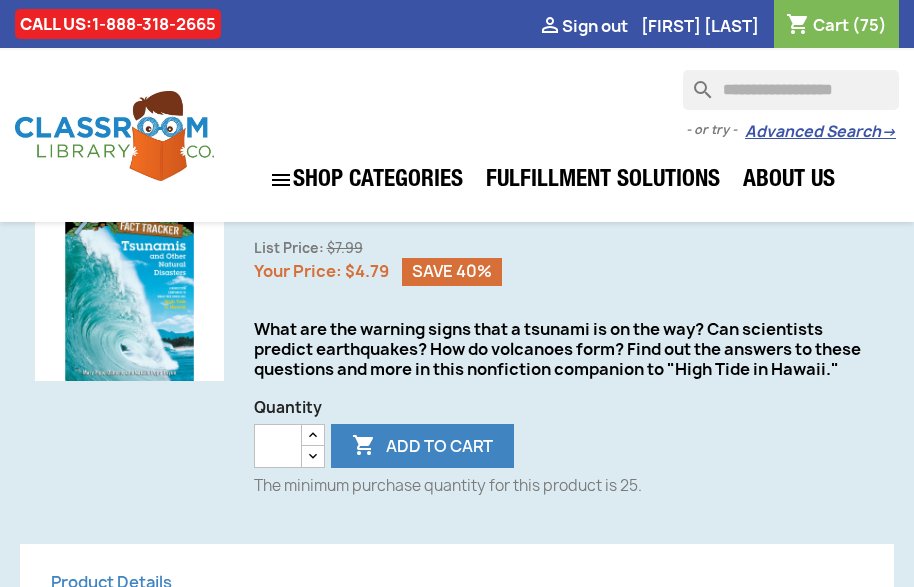 click at bounding box center (791, 90) 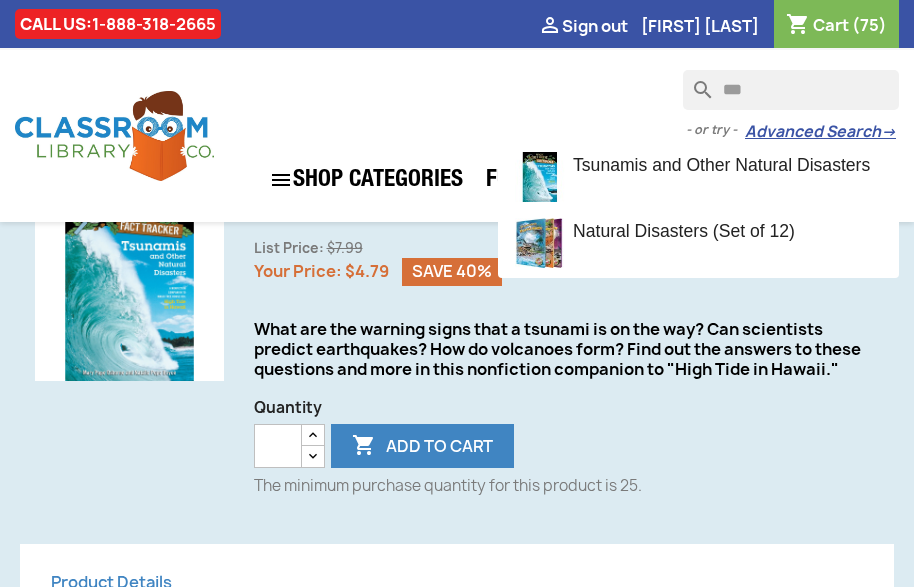 type on "****" 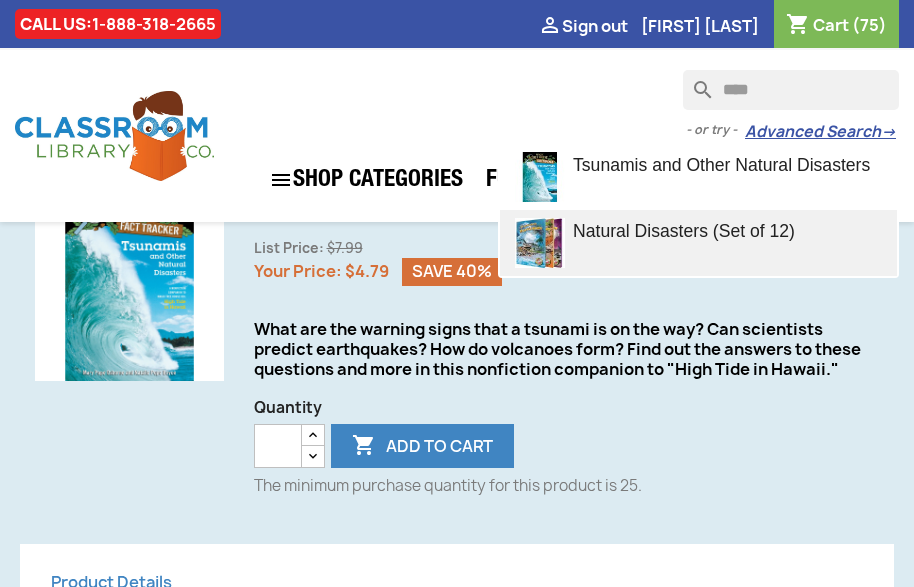 click on "Natural Disasters (Set of 12)" at bounding box center (684, 231) 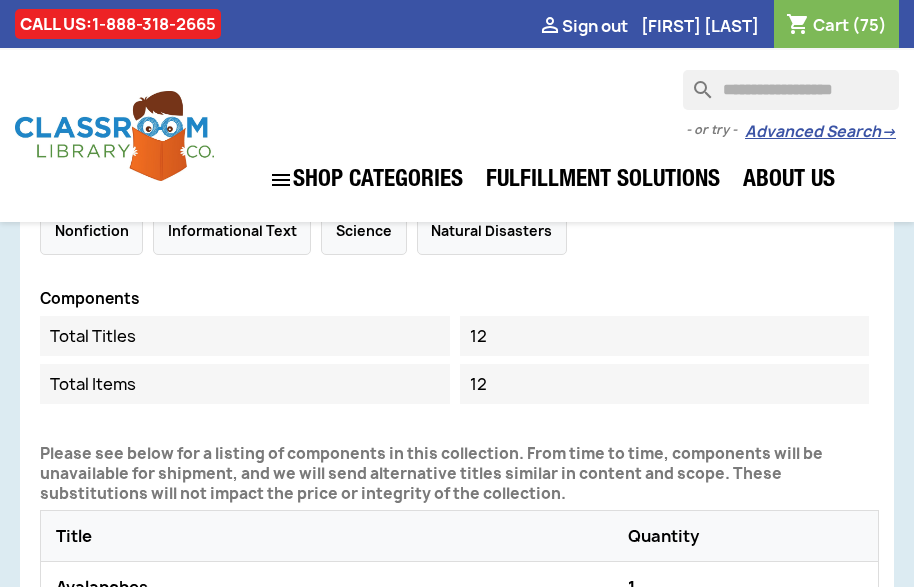 scroll, scrollTop: 885, scrollLeft: 0, axis: vertical 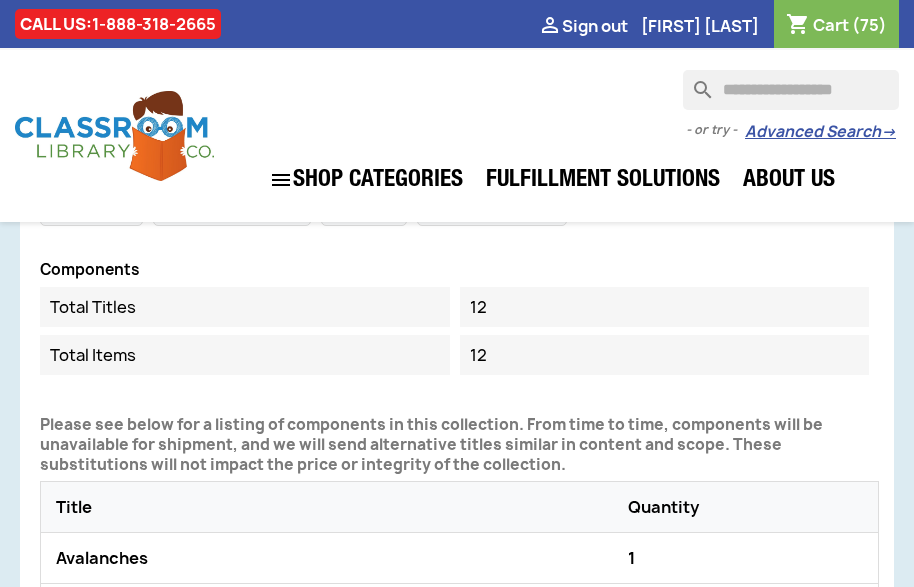 click at bounding box center (791, 90) 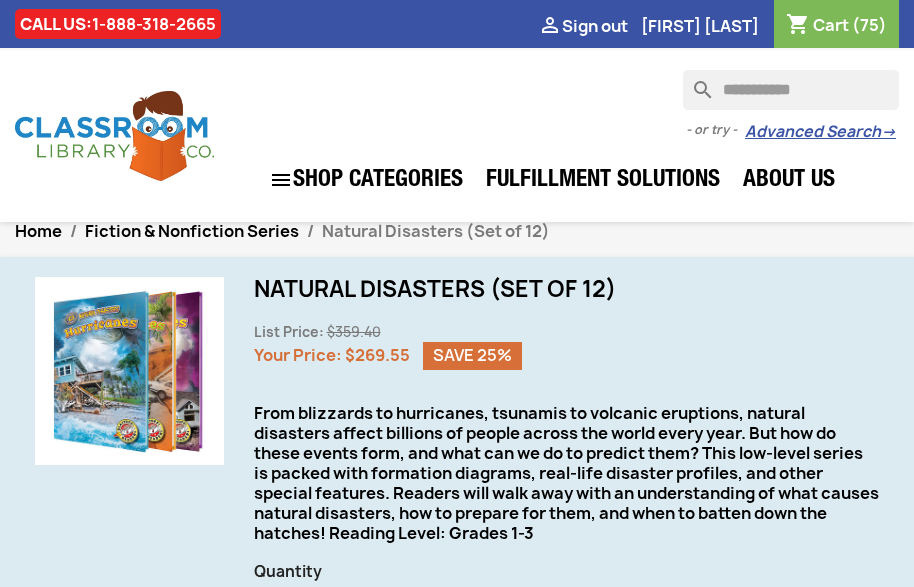 scroll, scrollTop: 0, scrollLeft: 0, axis: both 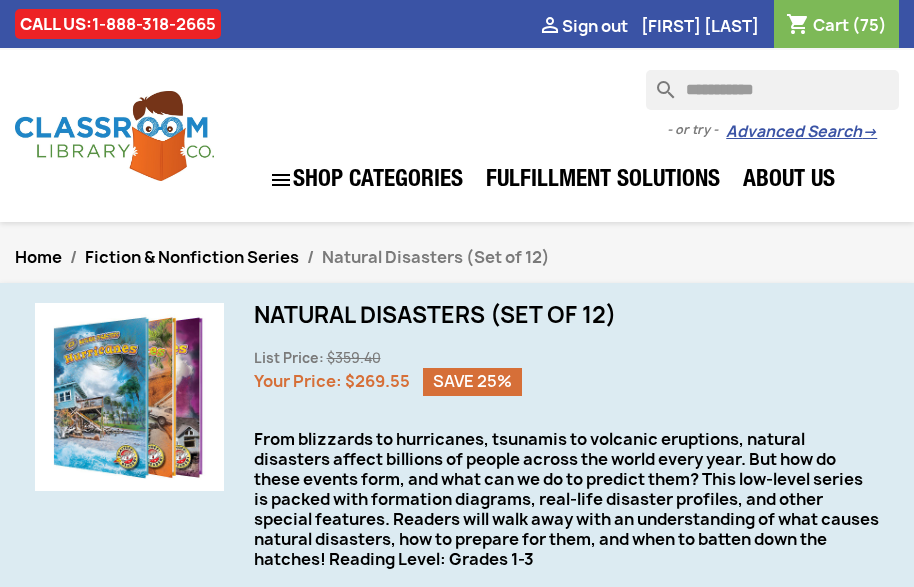 drag, startPoint x: 778, startPoint y: 95, endPoint x: 681, endPoint y: 90, distance: 97.128784 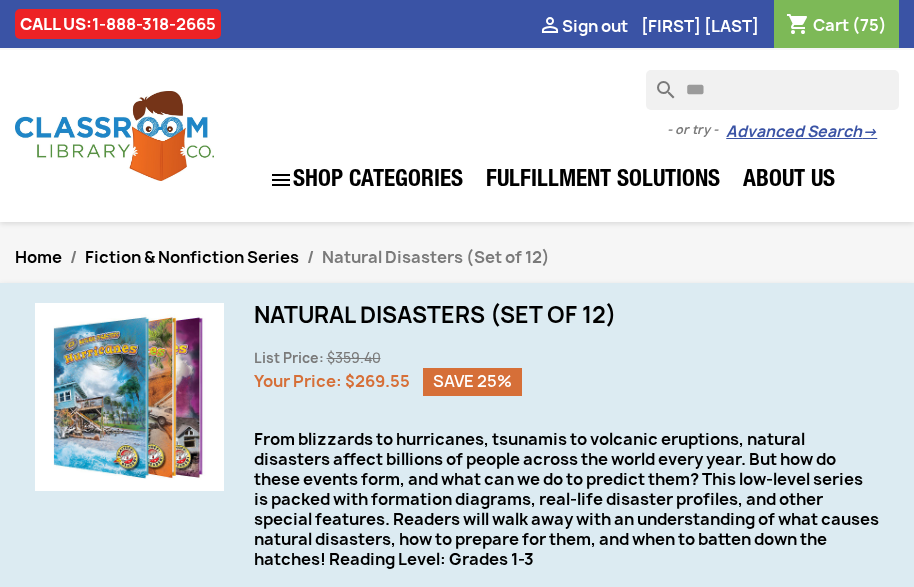 type on "****" 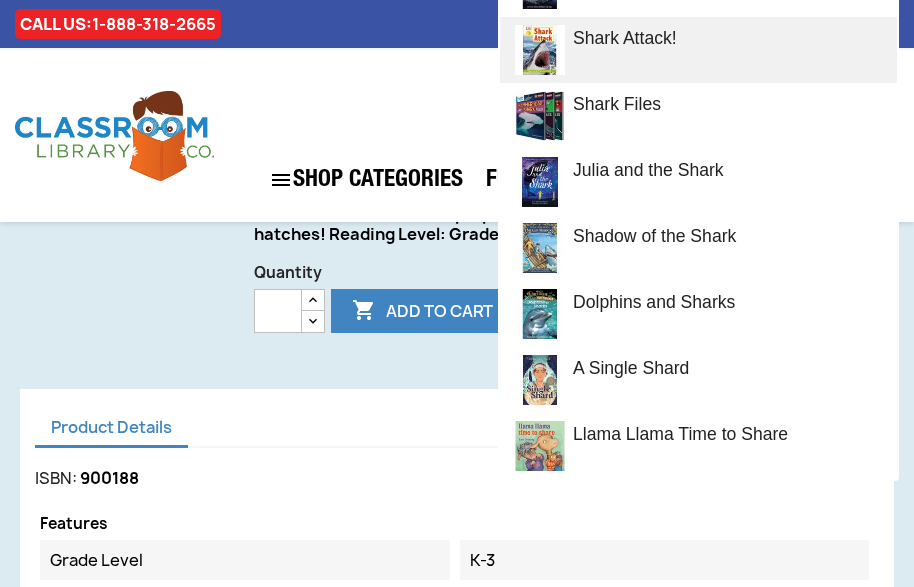 scroll, scrollTop: 320, scrollLeft: 0, axis: vertical 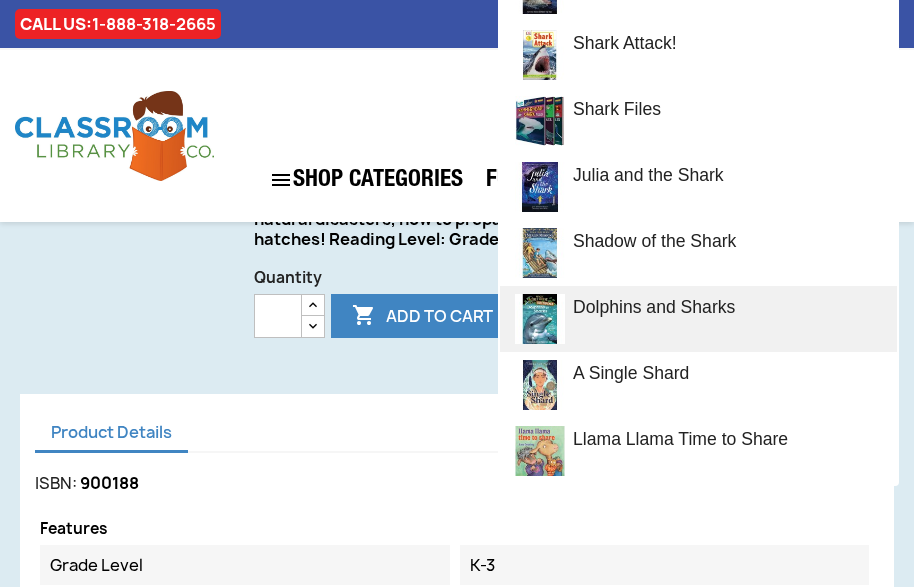 click on "Dolphins and Sharks" at bounding box center [654, 307] 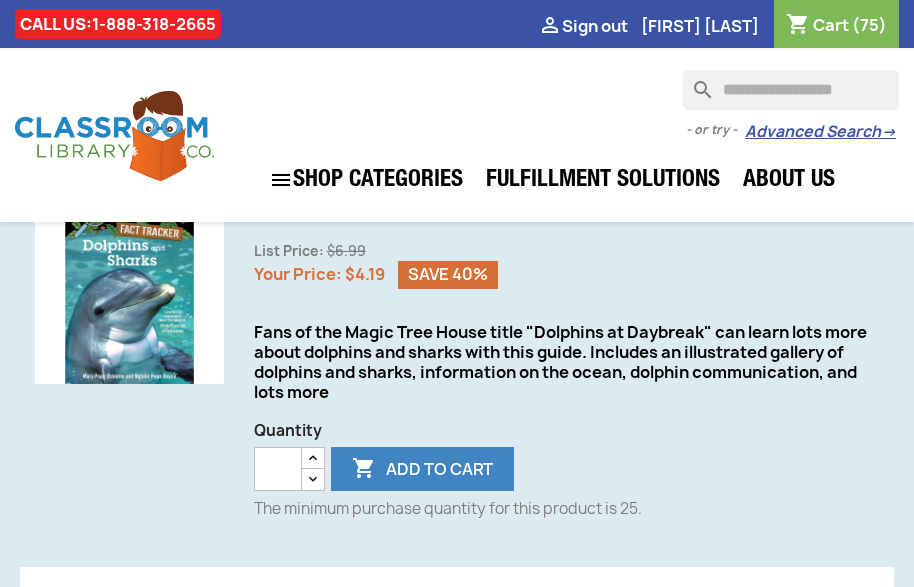 scroll, scrollTop: 91, scrollLeft: 0, axis: vertical 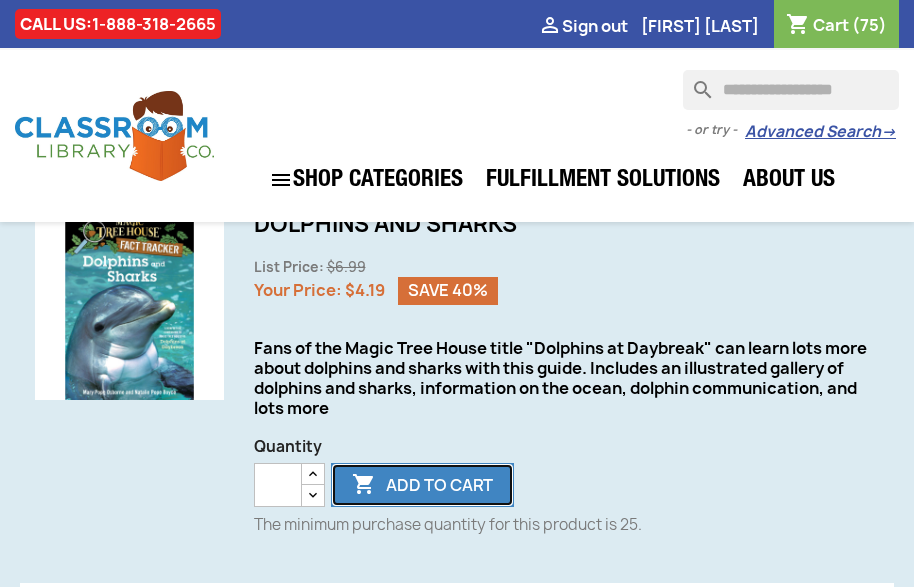 click on "
Add to cart" at bounding box center (422, 485) 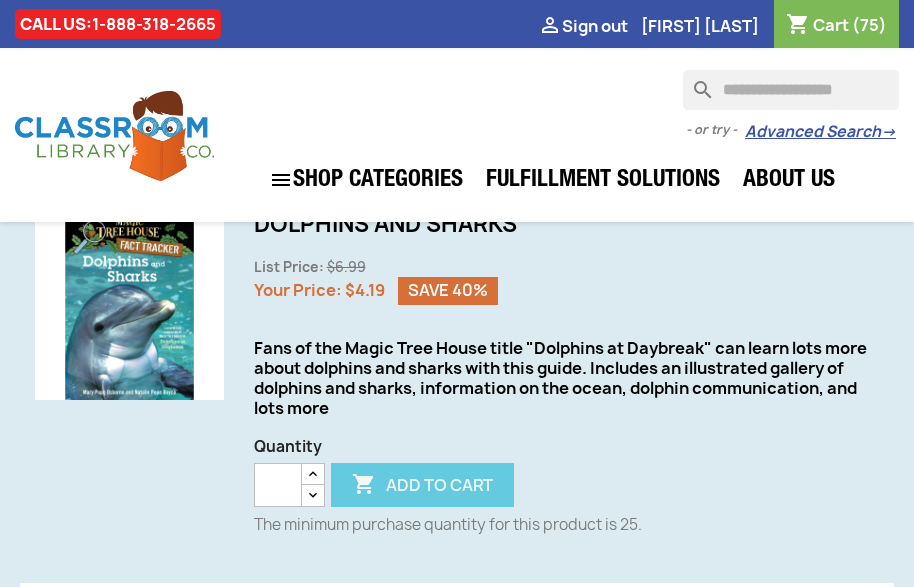 type on "*" 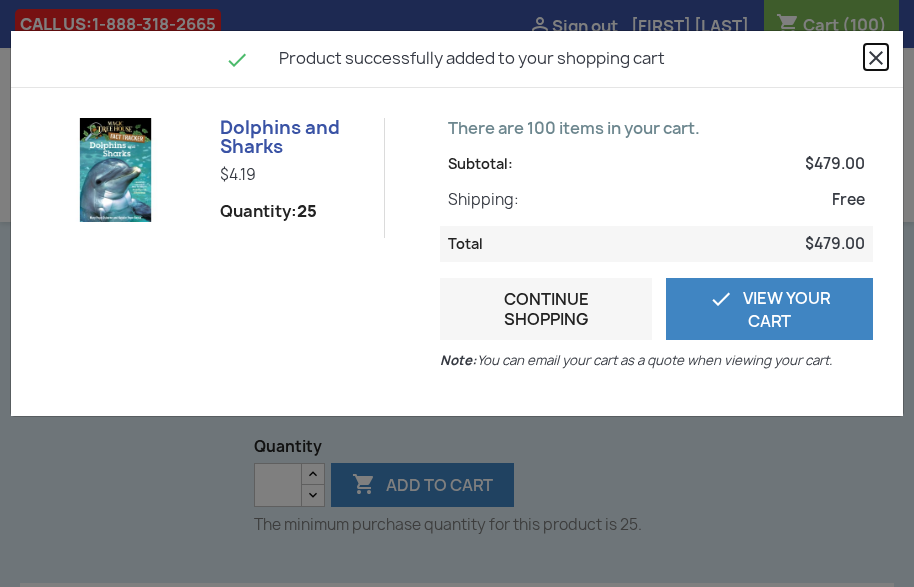 click on "close" at bounding box center [876, 58] 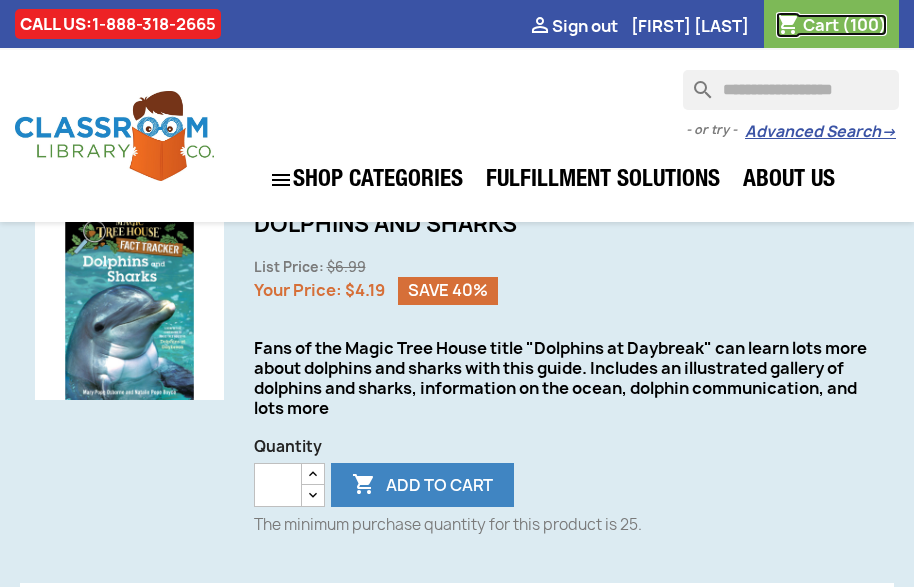 click on "Cart" at bounding box center (821, 25) 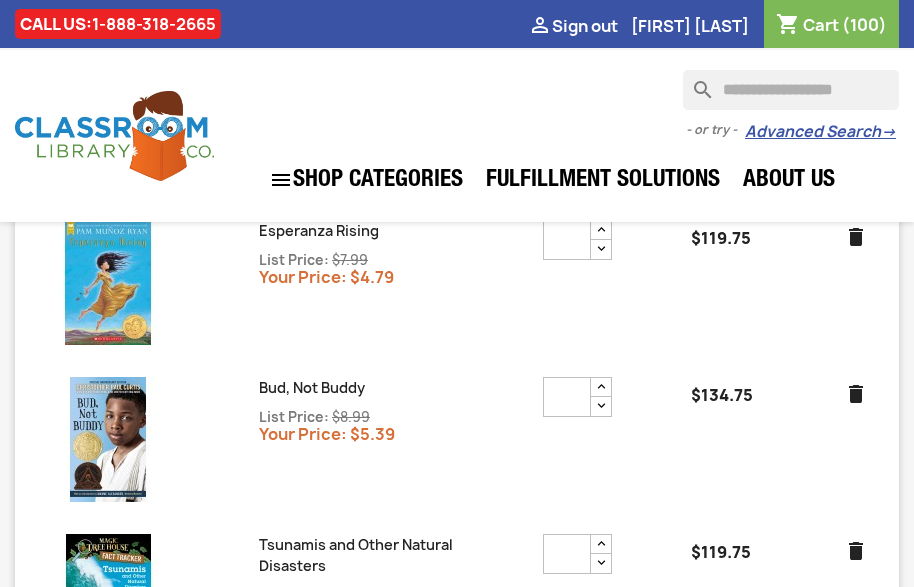 scroll, scrollTop: 245, scrollLeft: 0, axis: vertical 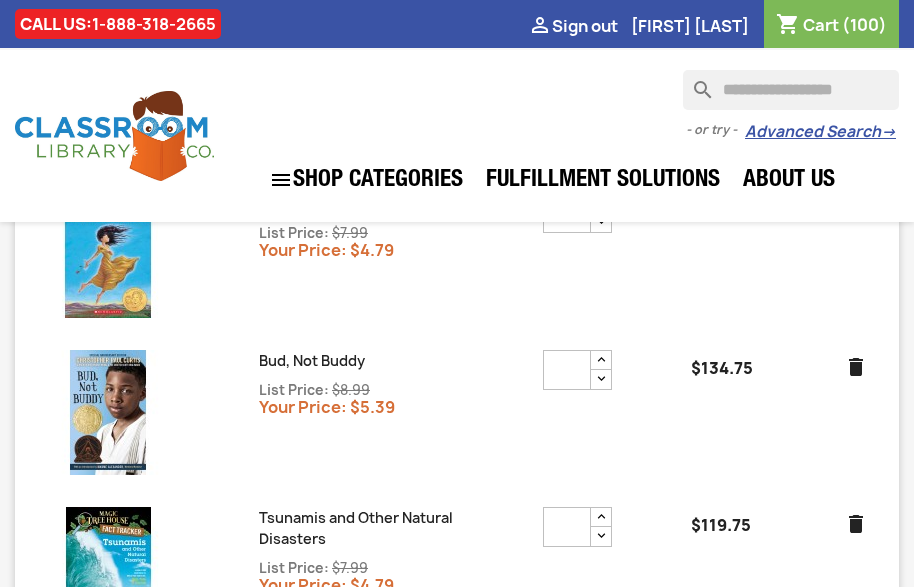 click at bounding box center (457, 255) 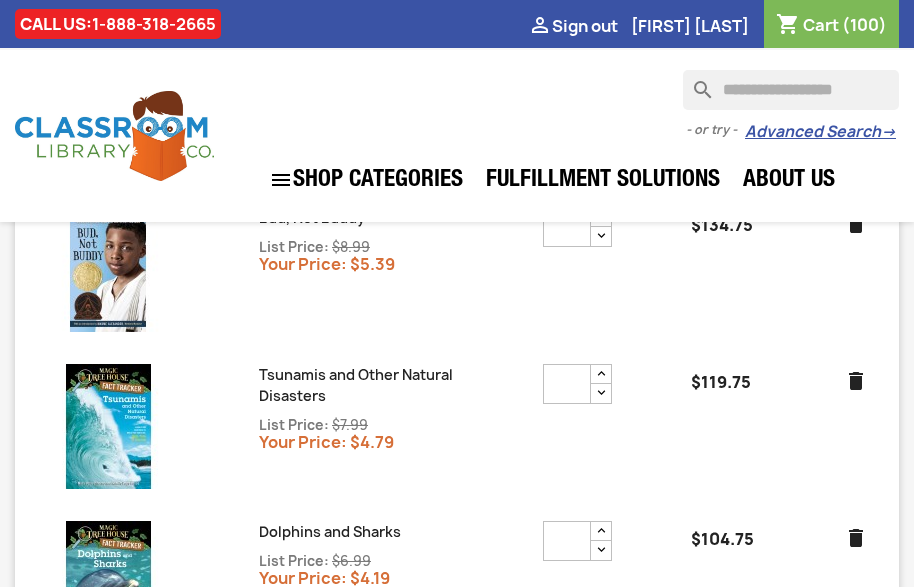 scroll, scrollTop: 390, scrollLeft: 0, axis: vertical 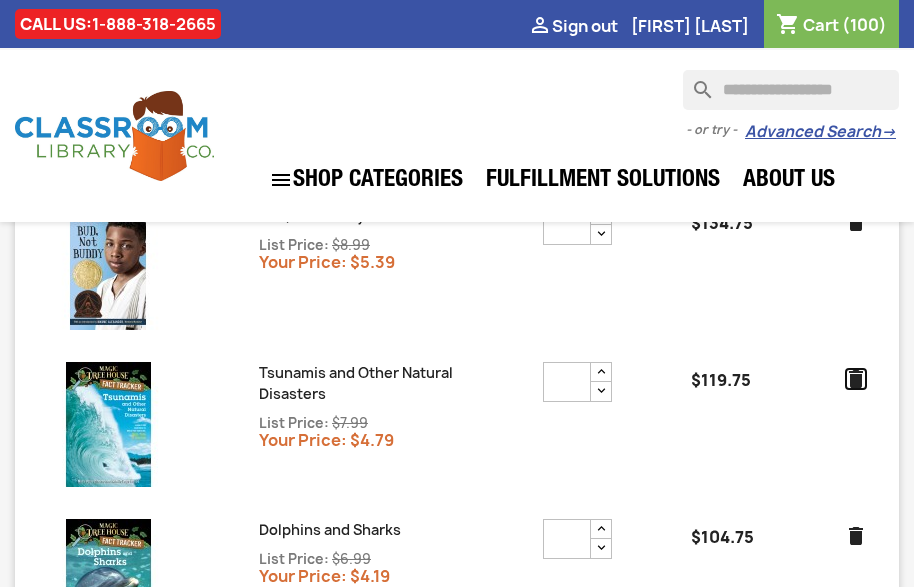 click on "delete" at bounding box center [856, 379] 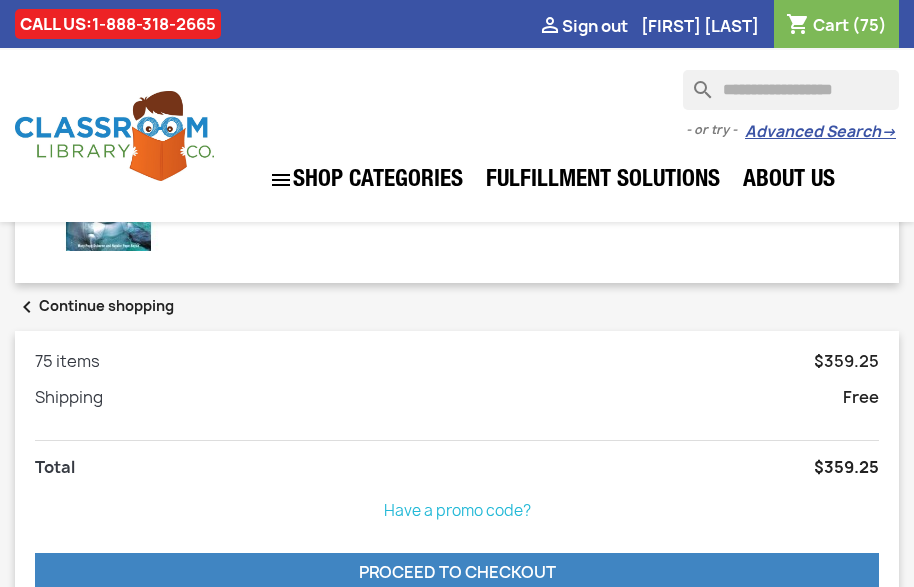 scroll, scrollTop: 634, scrollLeft: 0, axis: vertical 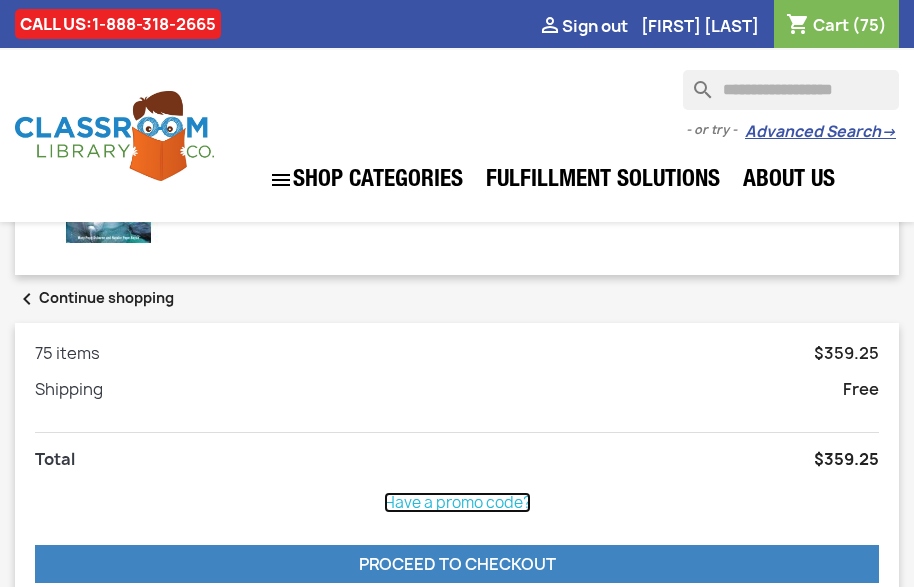 click on "Have a promo code?" at bounding box center (457, 502) 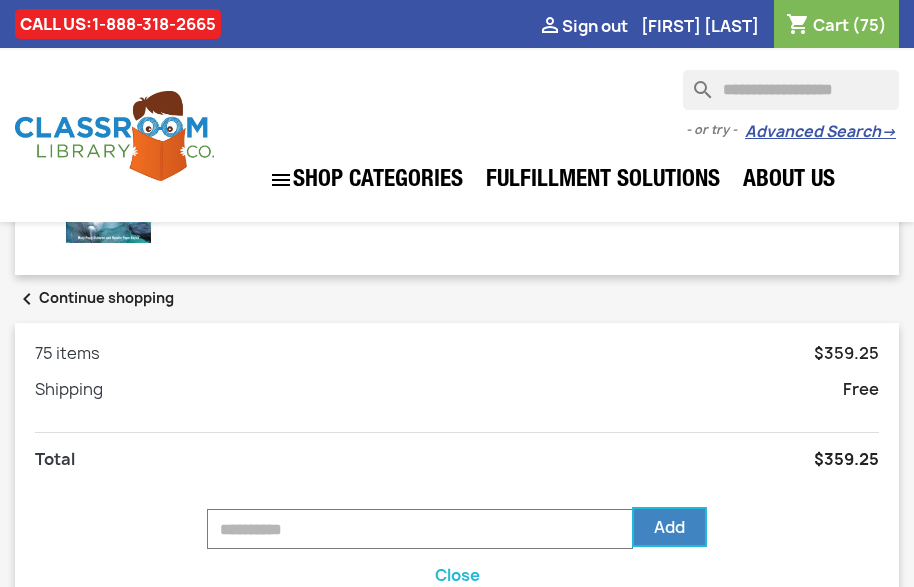 click at bounding box center (420, 529) 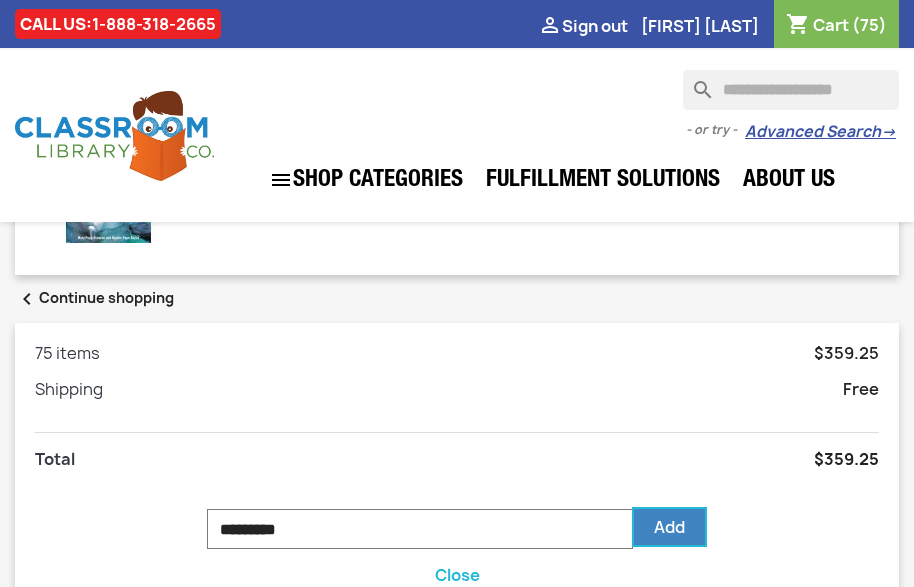 type on "*********" 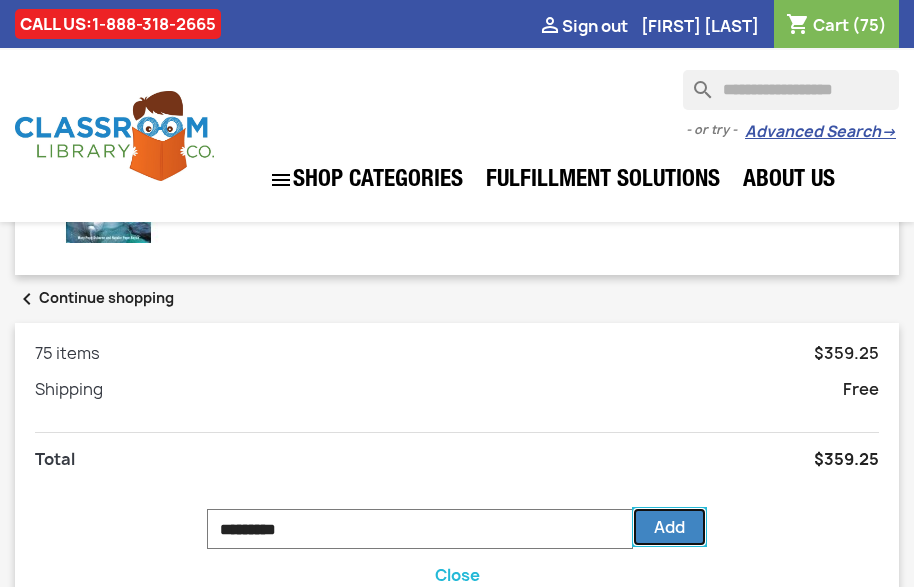 click on "Add" at bounding box center [669, 527] 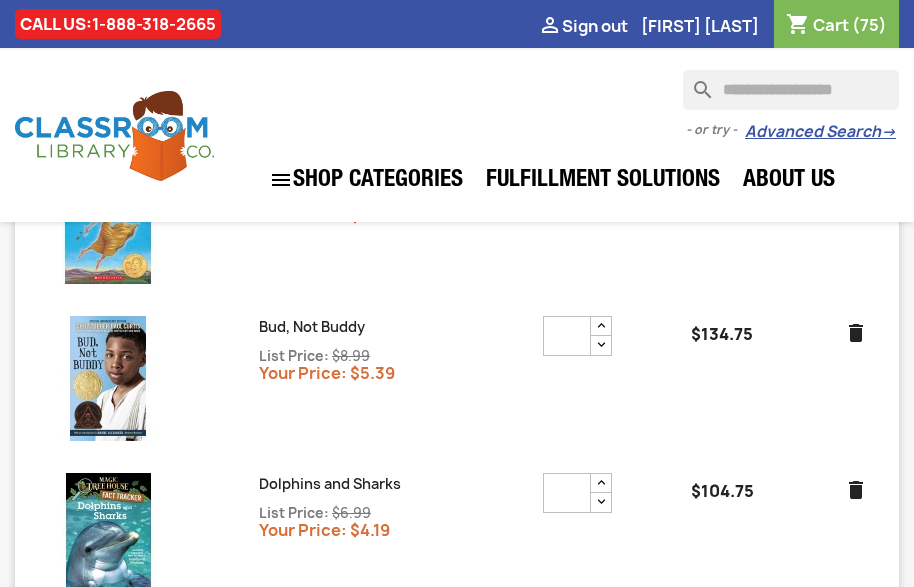 scroll, scrollTop: 277, scrollLeft: 0, axis: vertical 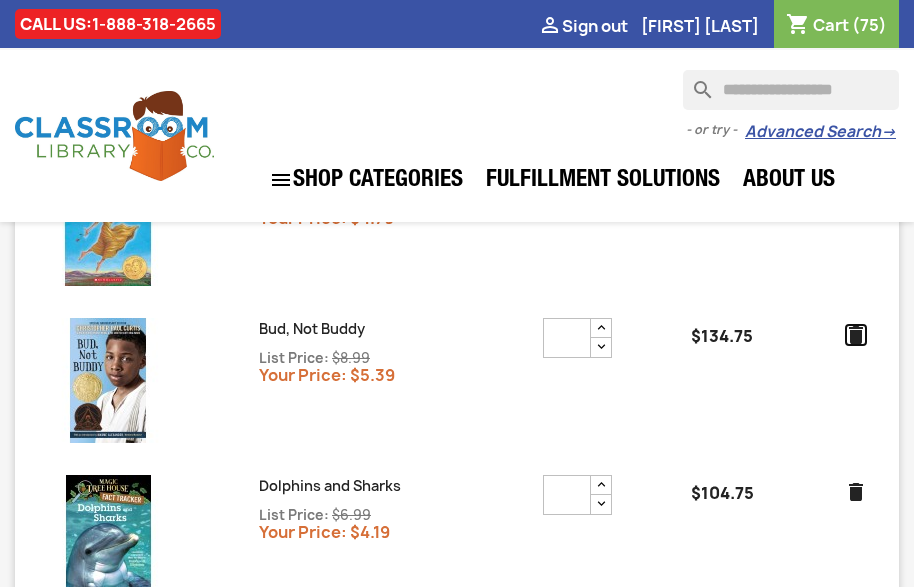 click on "delete" at bounding box center (856, 335) 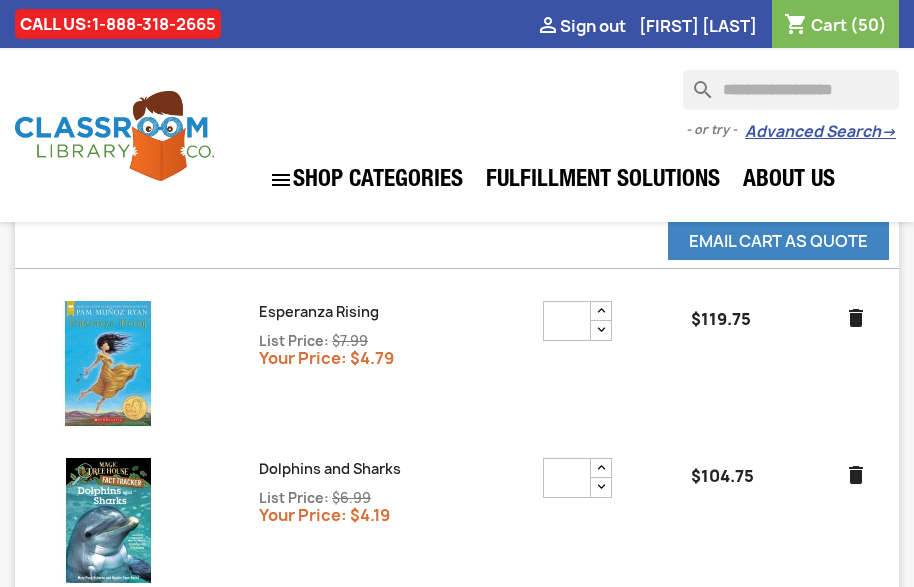scroll, scrollTop: 0, scrollLeft: 0, axis: both 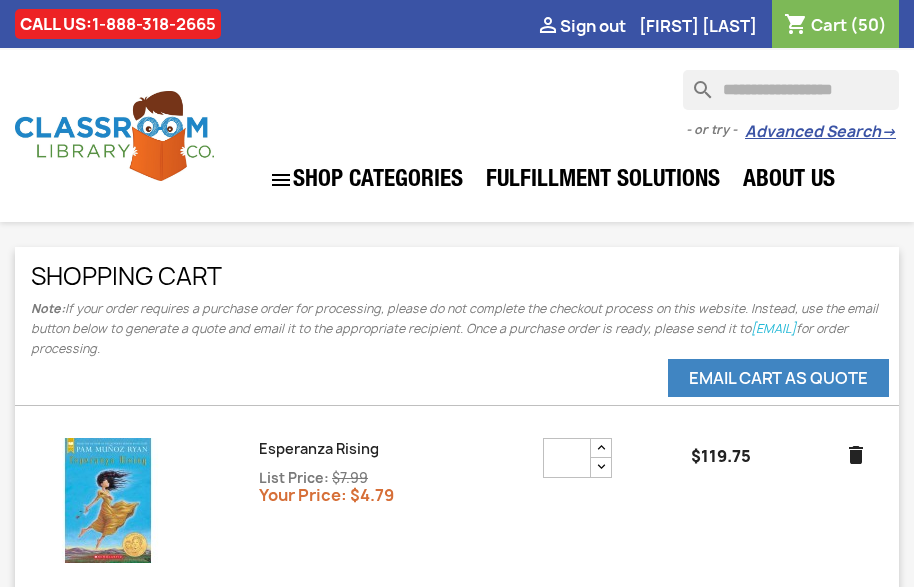 click at bounding box center [791, 90] 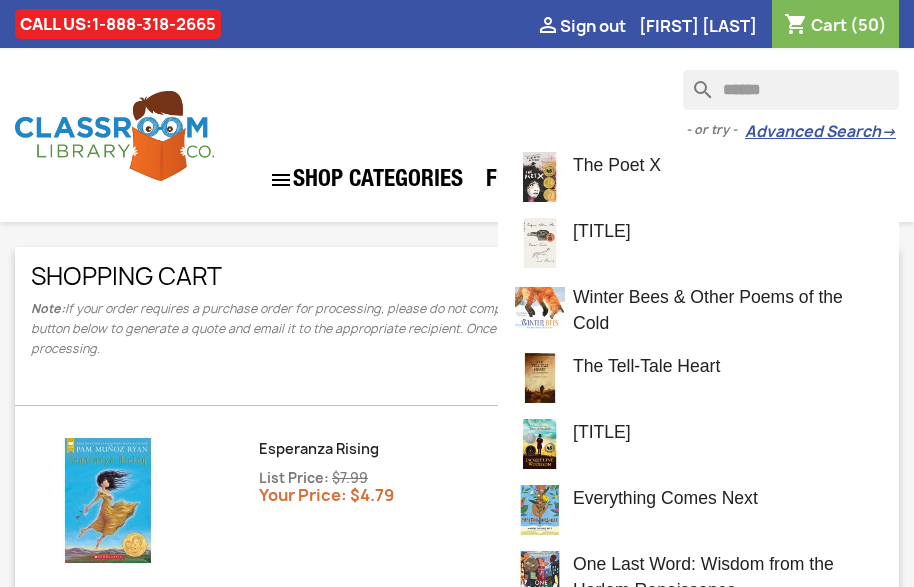 type on "******" 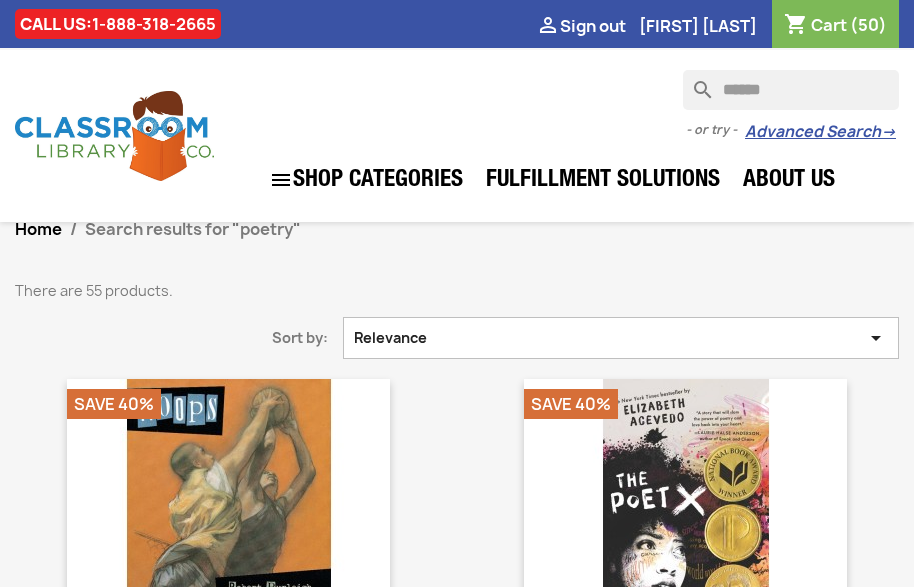 scroll, scrollTop: 33, scrollLeft: 0, axis: vertical 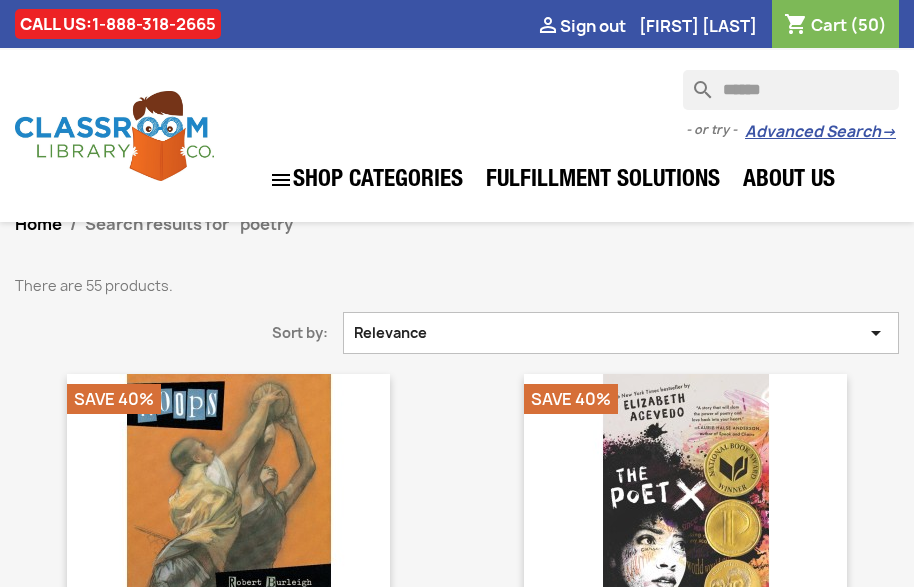 click on "Relevance     " at bounding box center [621, 333] 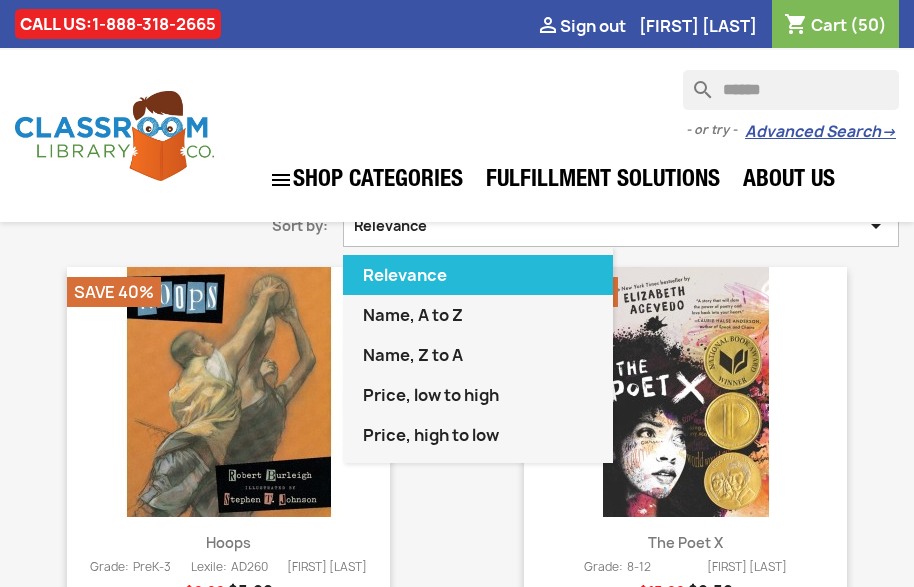 scroll, scrollTop: 144, scrollLeft: 0, axis: vertical 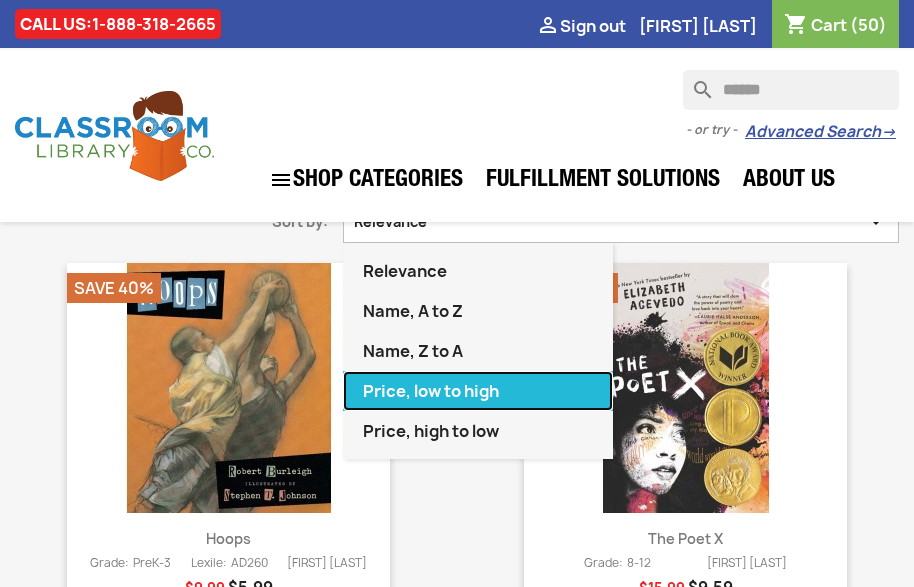 click on "Price, low to high" at bounding box center (478, 391) 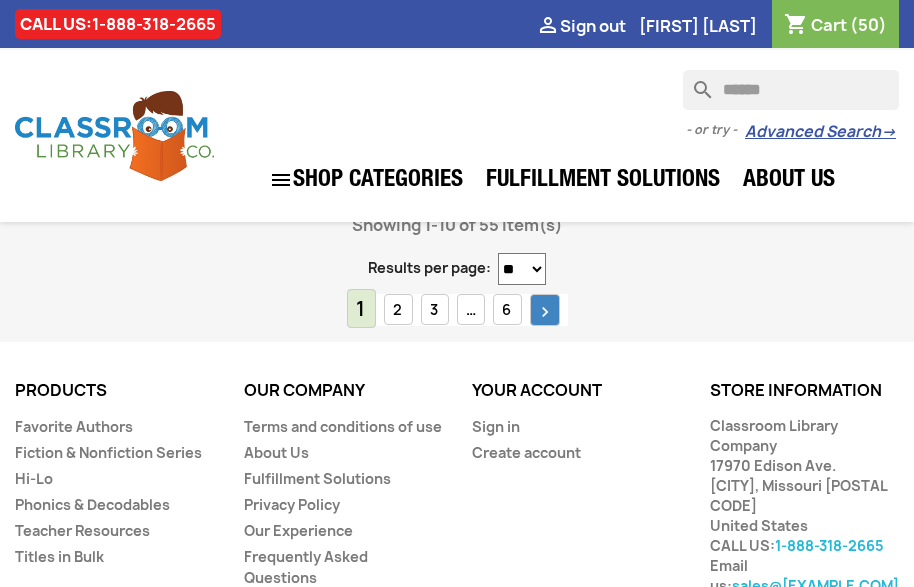 scroll, scrollTop: 2129, scrollLeft: 0, axis: vertical 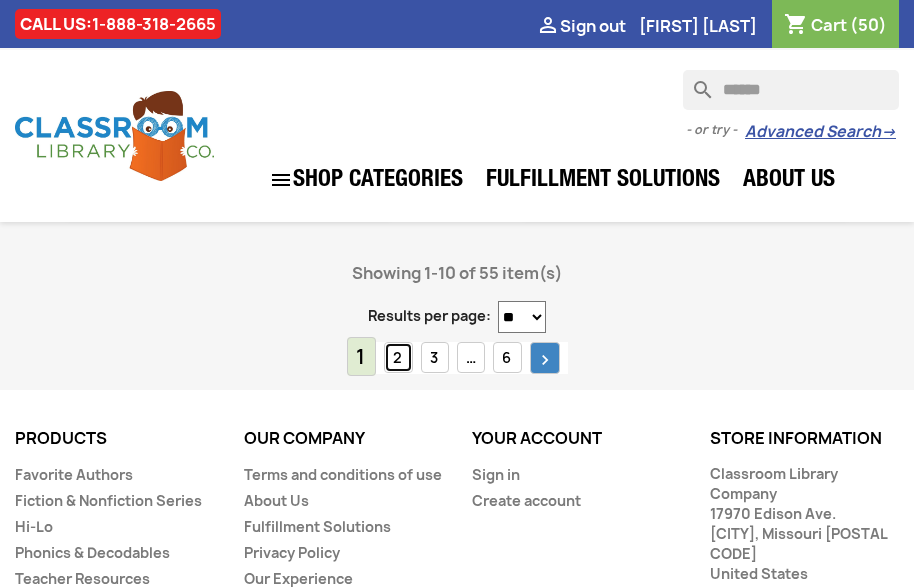 click on "2" at bounding box center (398, 357) 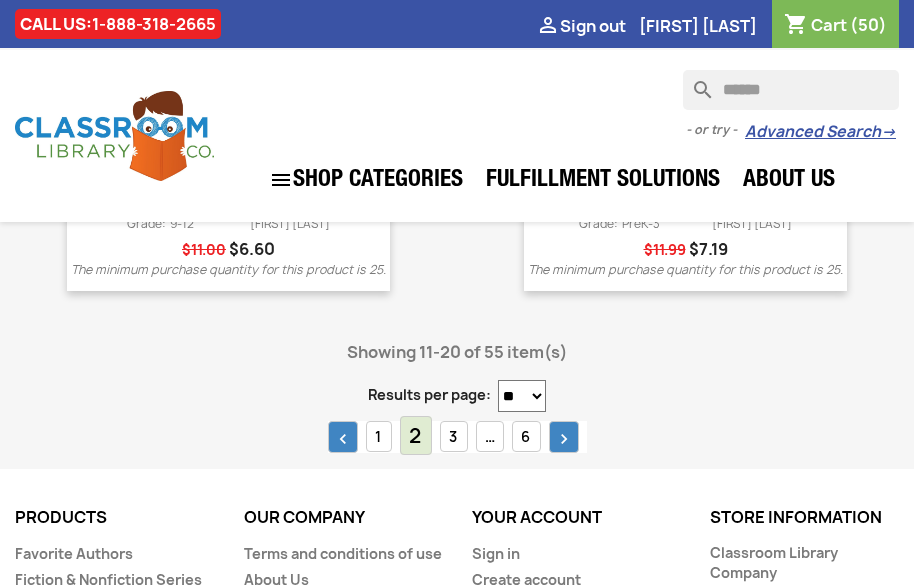 scroll, scrollTop: 2121, scrollLeft: 0, axis: vertical 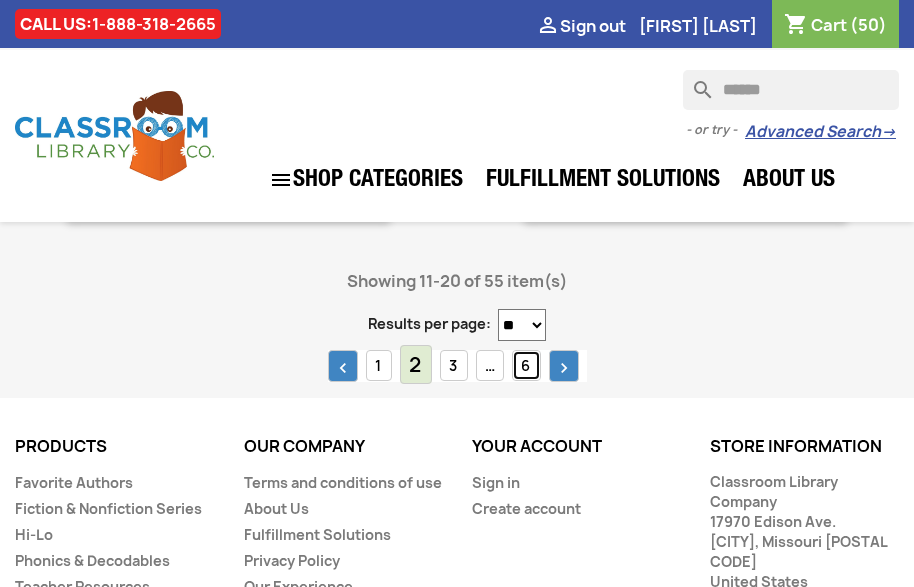 click on "6" at bounding box center (526, 365) 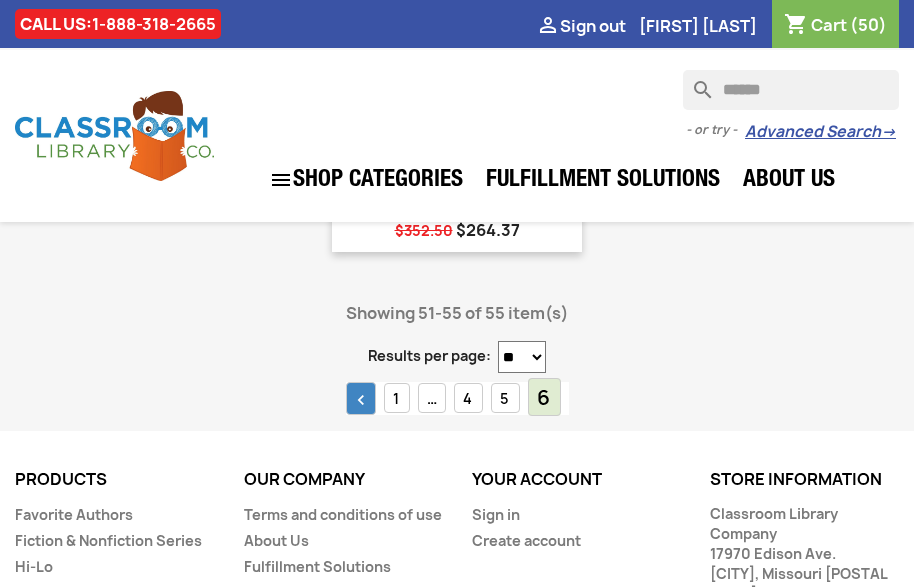 scroll, scrollTop: 1249, scrollLeft: 0, axis: vertical 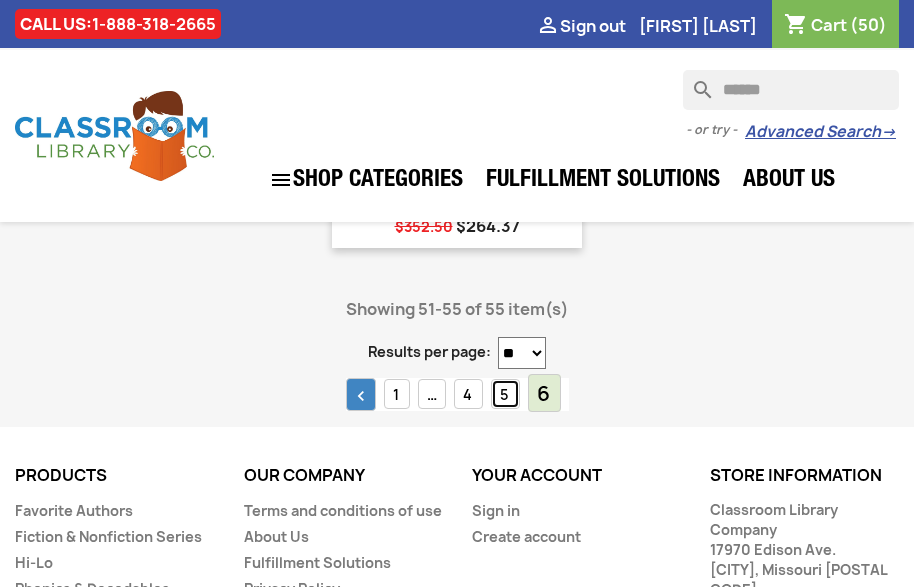 click on "5" at bounding box center [505, 394] 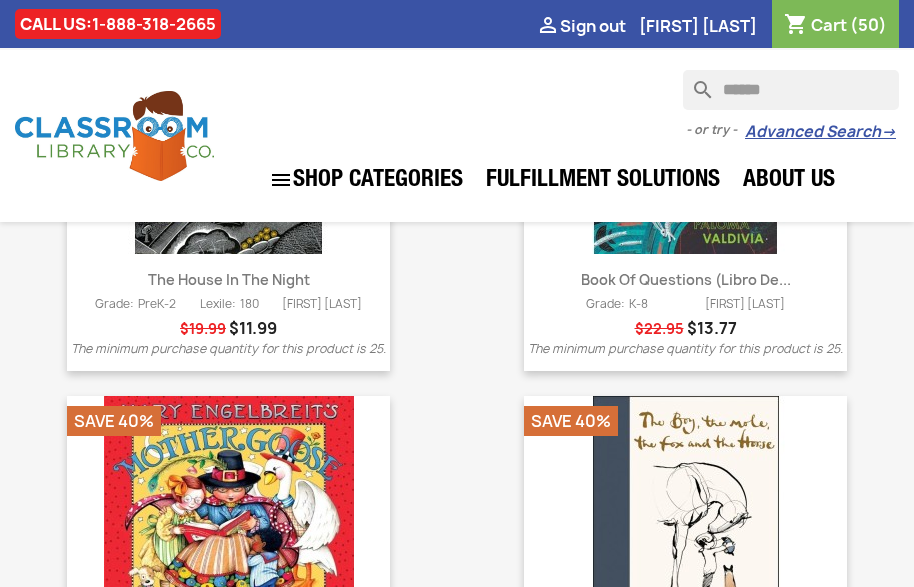 scroll, scrollTop: 0, scrollLeft: 0, axis: both 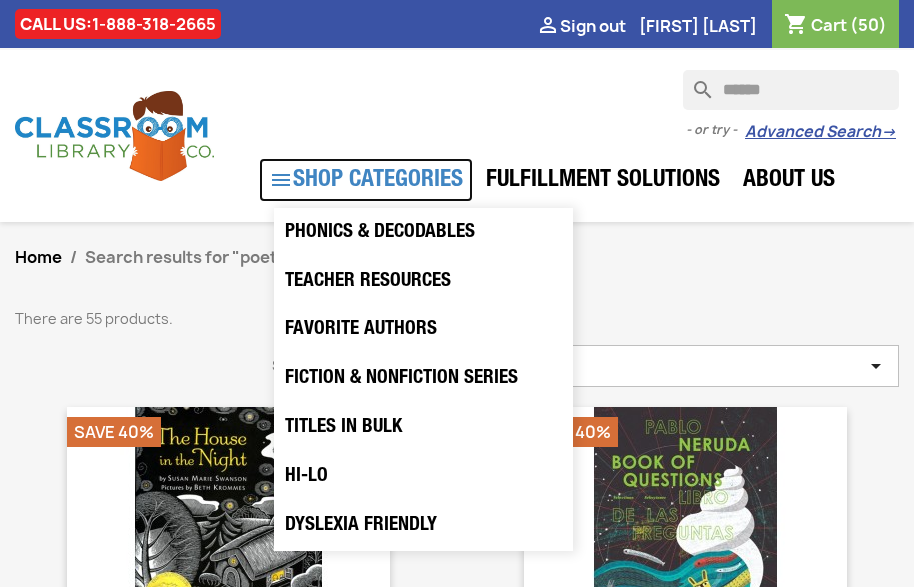 click on "" at bounding box center (281, 180) 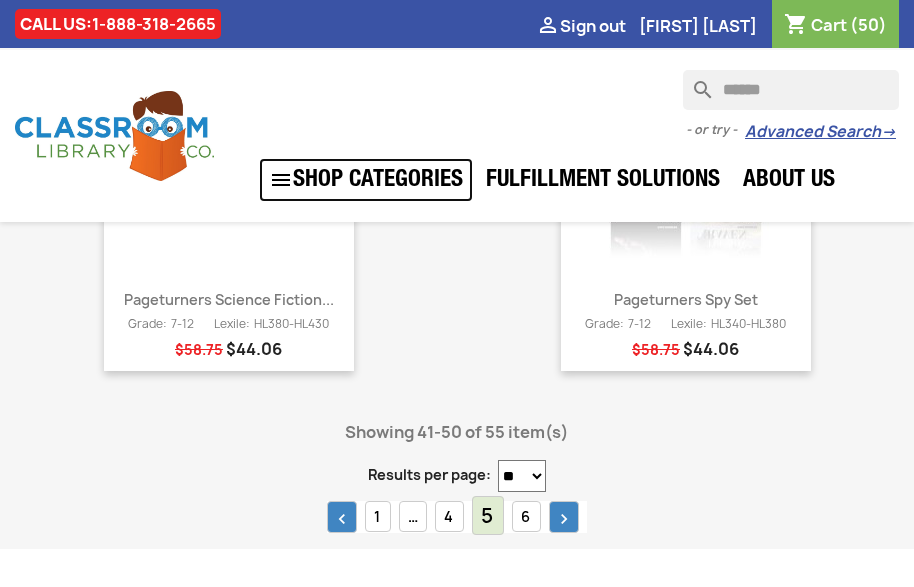 scroll, scrollTop: 1981, scrollLeft: 0, axis: vertical 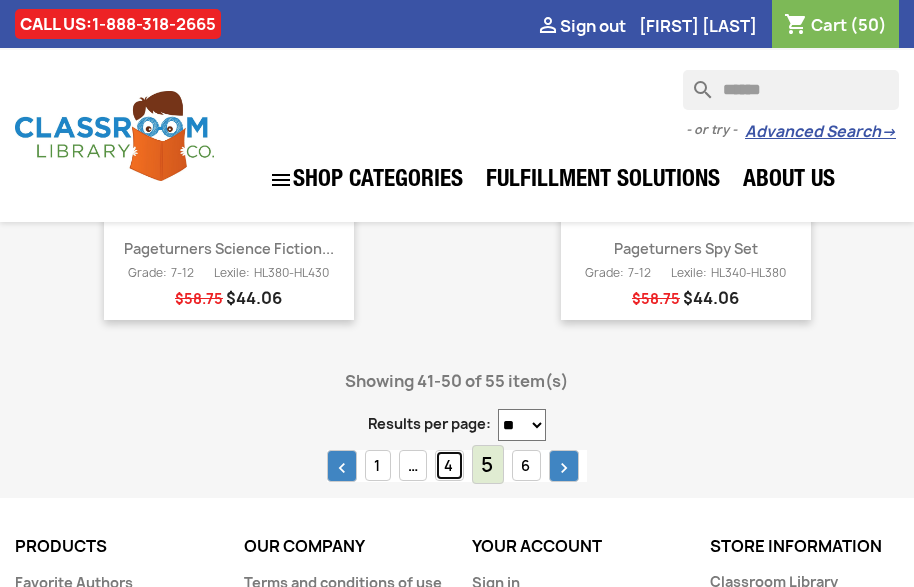 click on "4" at bounding box center [449, 465] 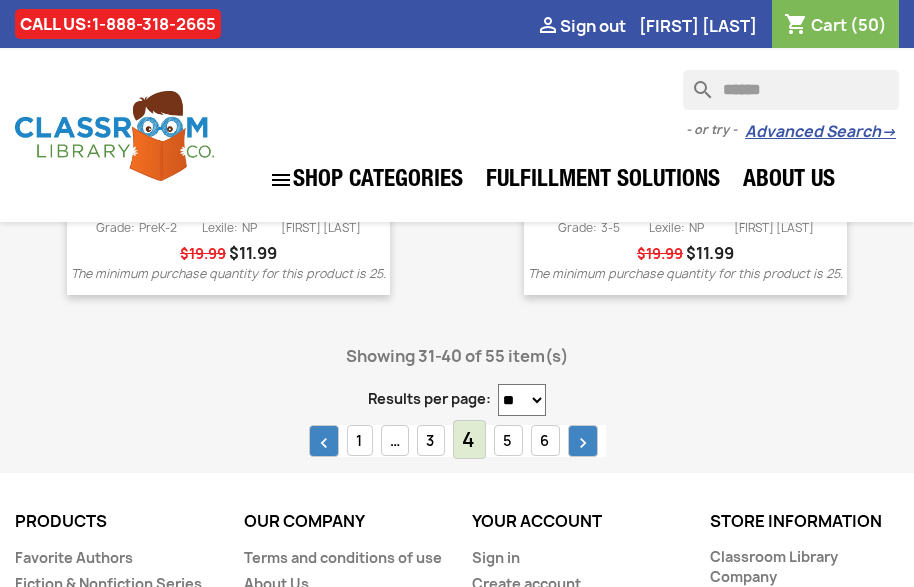 scroll, scrollTop: 2047, scrollLeft: 0, axis: vertical 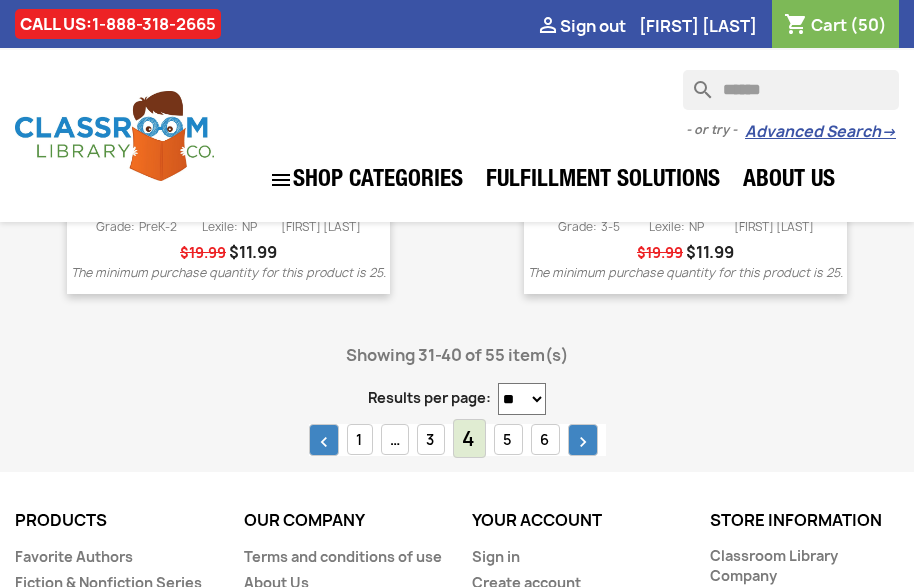 click on "Winter Bees & Other Poems of the Cold
List Price:
$18.99
-40%
Your Price:
$11.39
Save 40%
Grade Level: 1-4 | |" at bounding box center (457, -584) 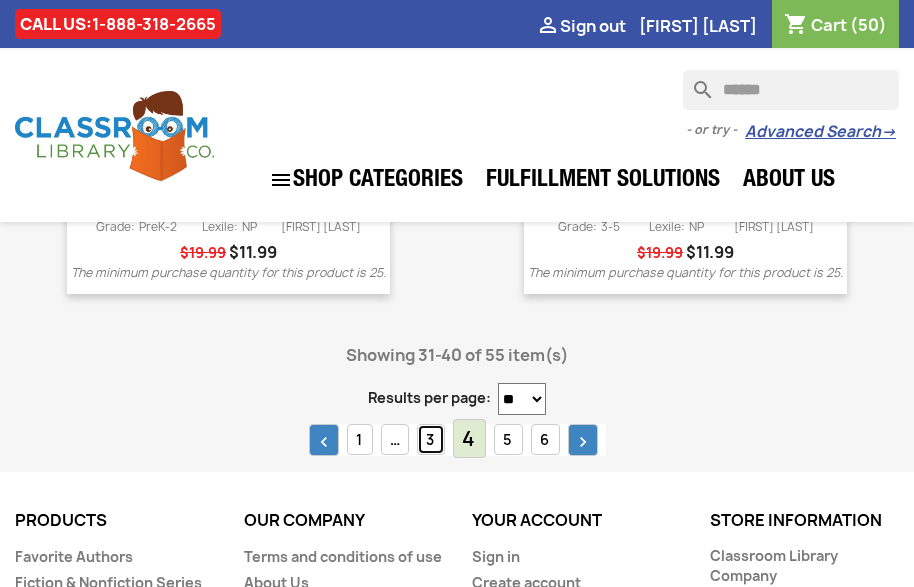 click on "3" at bounding box center [431, 439] 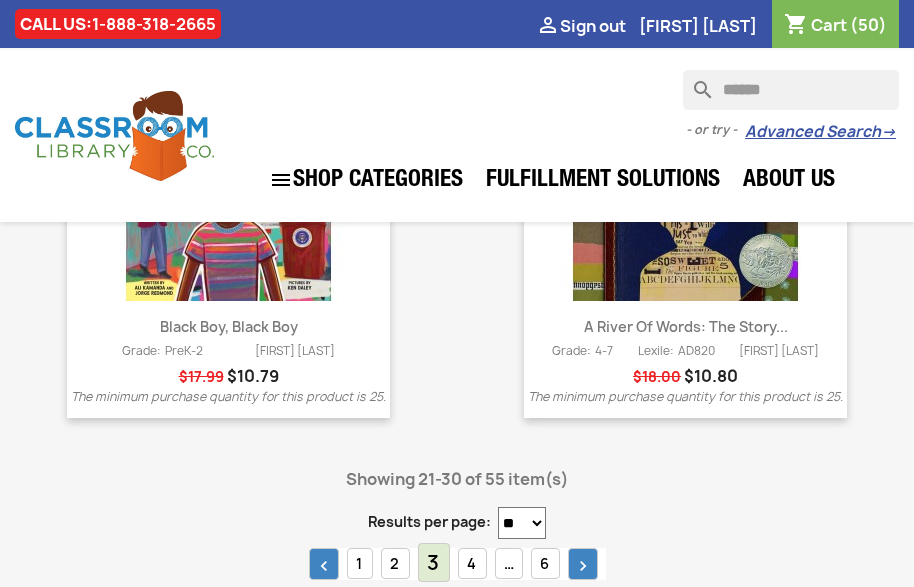 scroll, scrollTop: 1938, scrollLeft: 0, axis: vertical 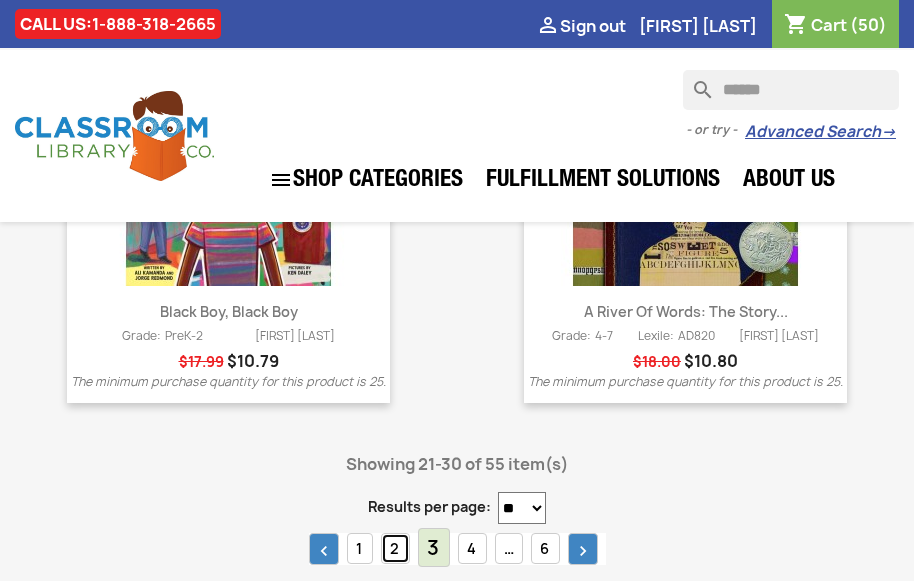 click on "2" at bounding box center [395, 548] 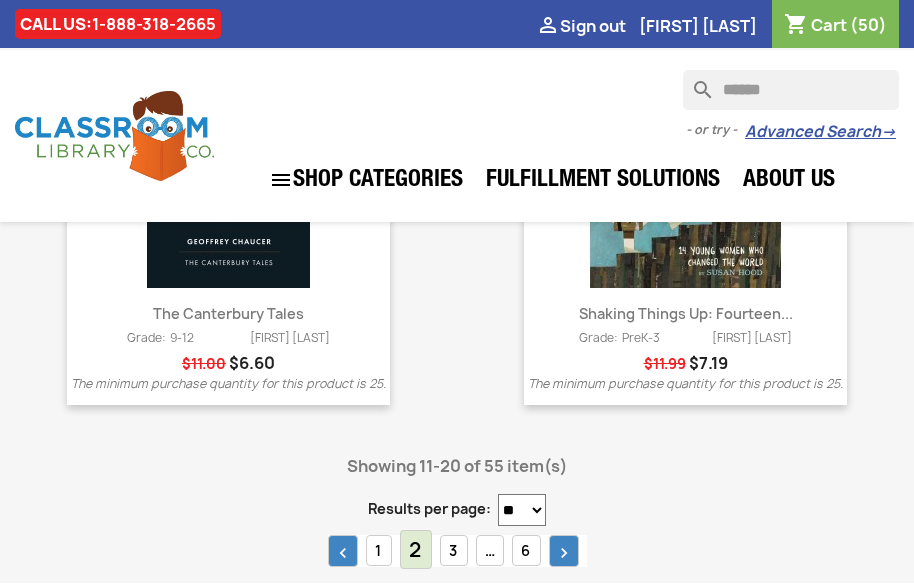 scroll, scrollTop: 1850, scrollLeft: 0, axis: vertical 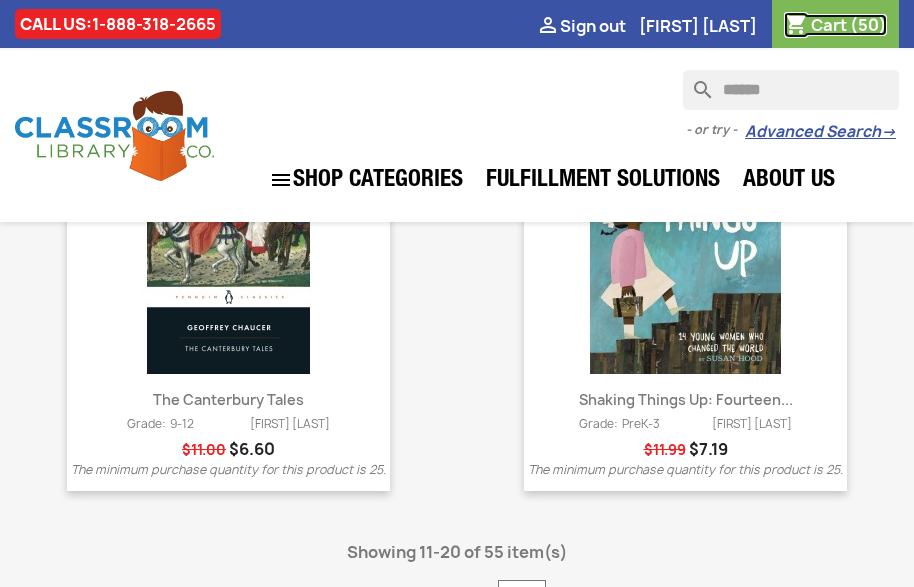 click on "Cart" at bounding box center (829, 25) 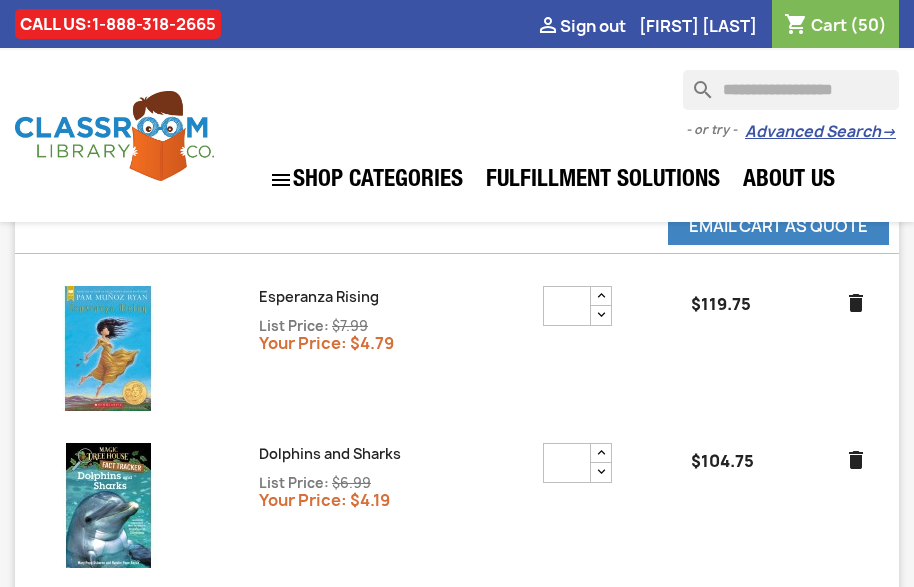 scroll, scrollTop: 160, scrollLeft: 0, axis: vertical 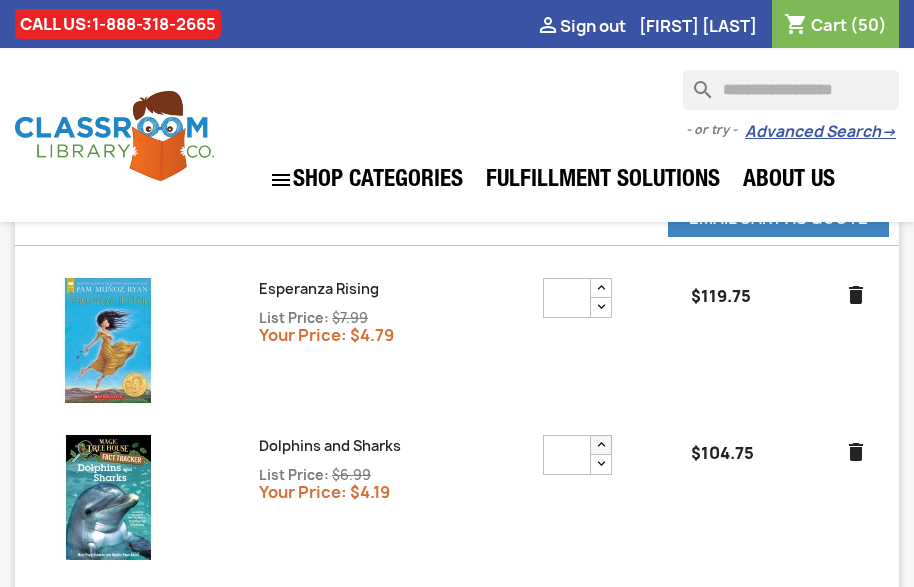 type on "**" 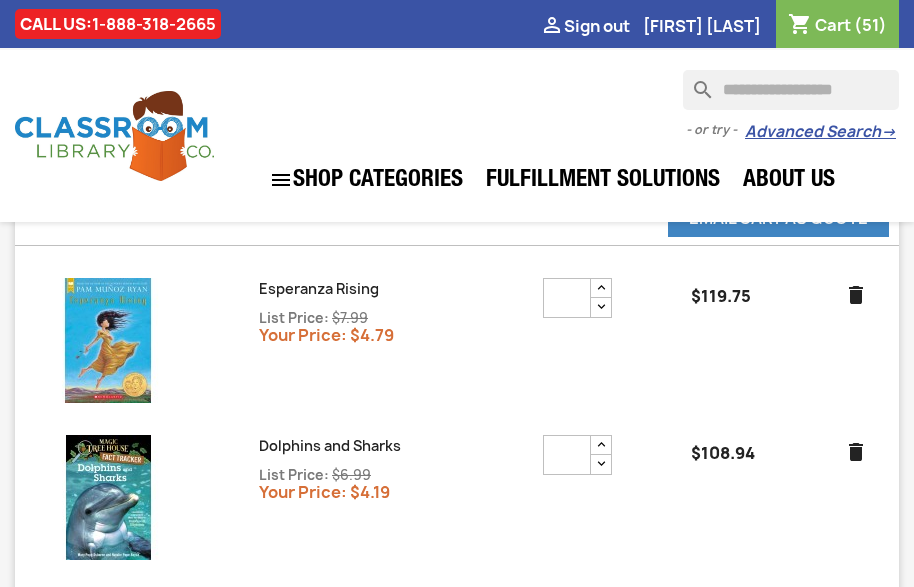 click on "Esperanza Rising
List Price:
$7.99
Your Price:
$4.79
**
$119.75
delete" at bounding box center [457, 340] 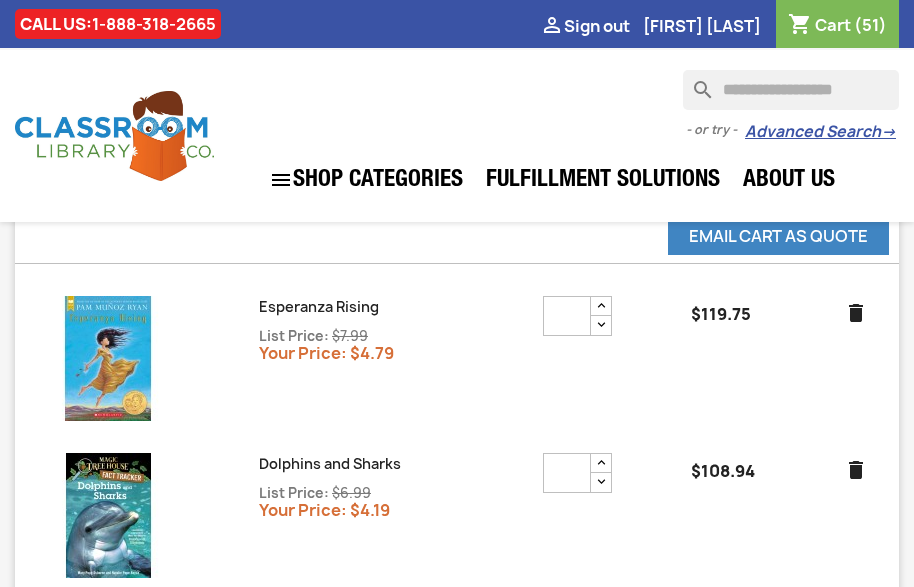 scroll, scrollTop: 149, scrollLeft: 0, axis: vertical 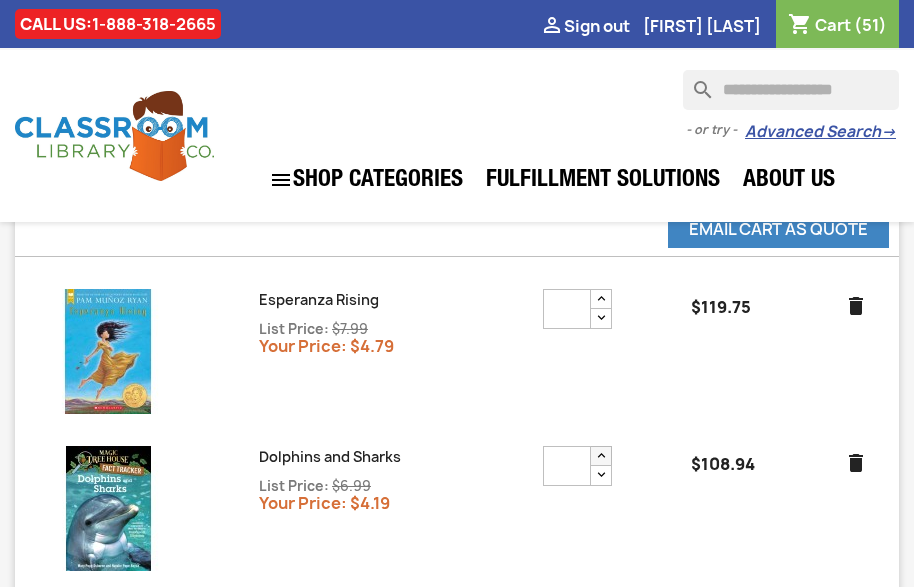 type on "**" 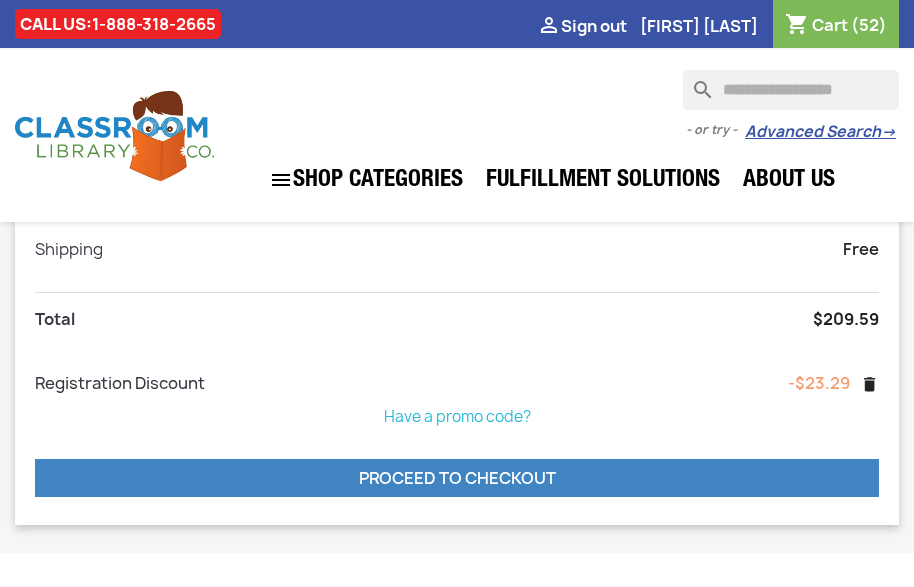 scroll, scrollTop: 667, scrollLeft: 0, axis: vertical 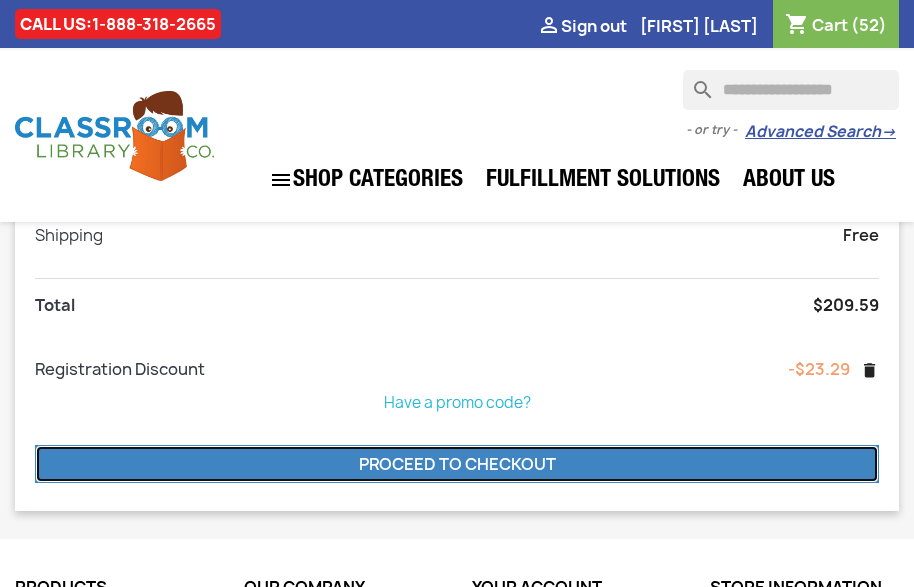 click on "Proceed to checkout" at bounding box center [457, 464] 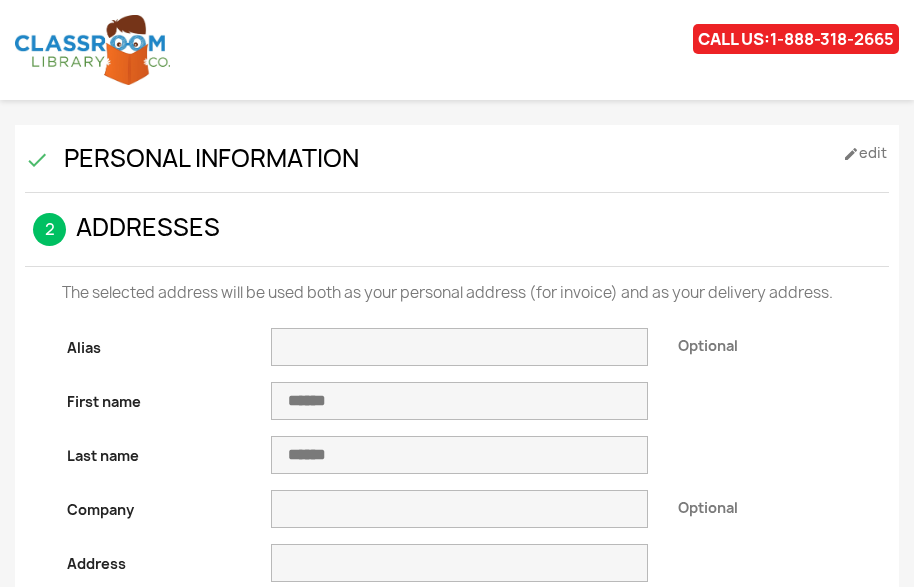 select on "**" 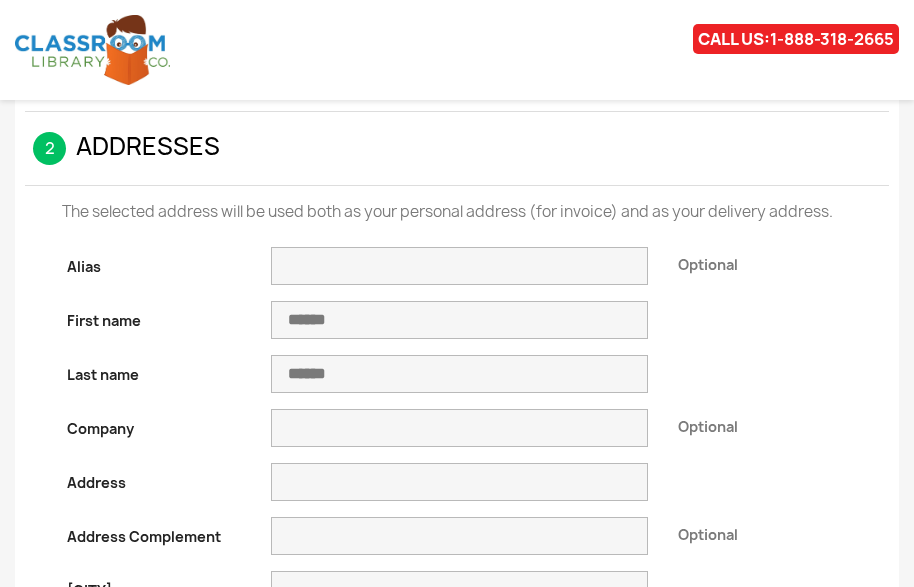 scroll, scrollTop: 86, scrollLeft: 0, axis: vertical 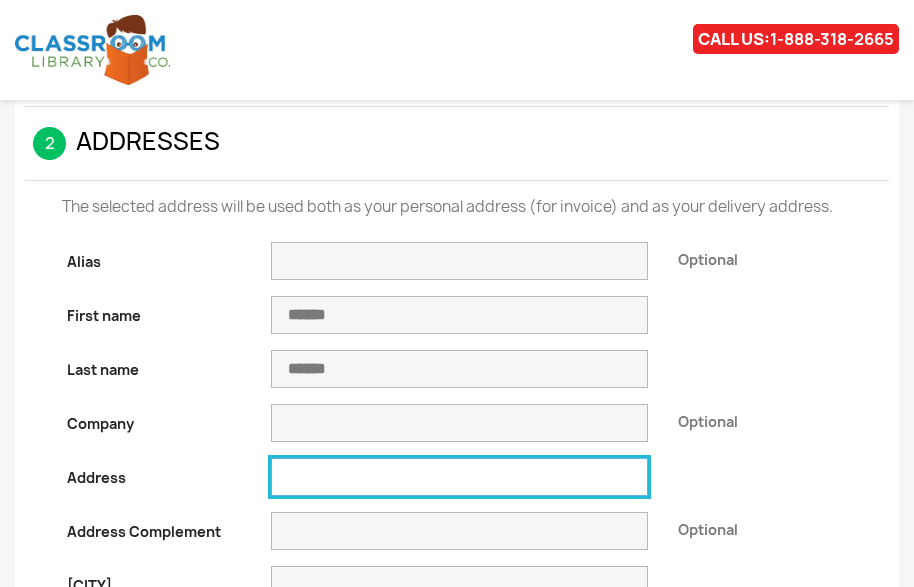 click on "Address" at bounding box center [460, 477] 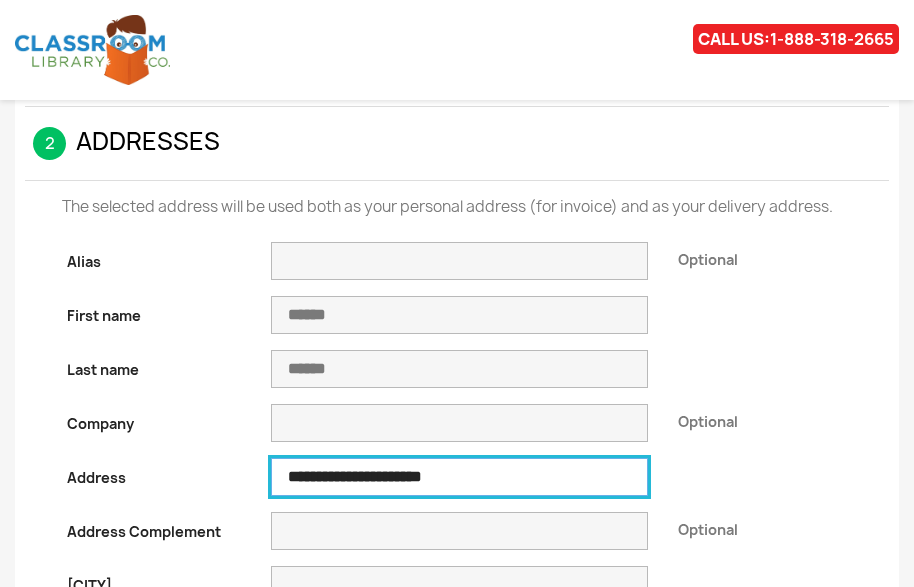 type on "**********" 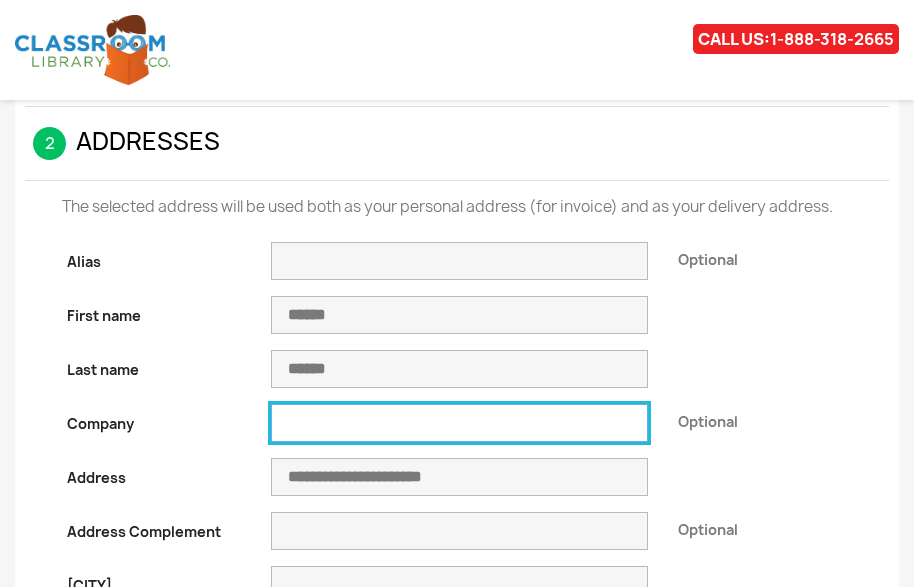 click on "Company" at bounding box center [460, 423] 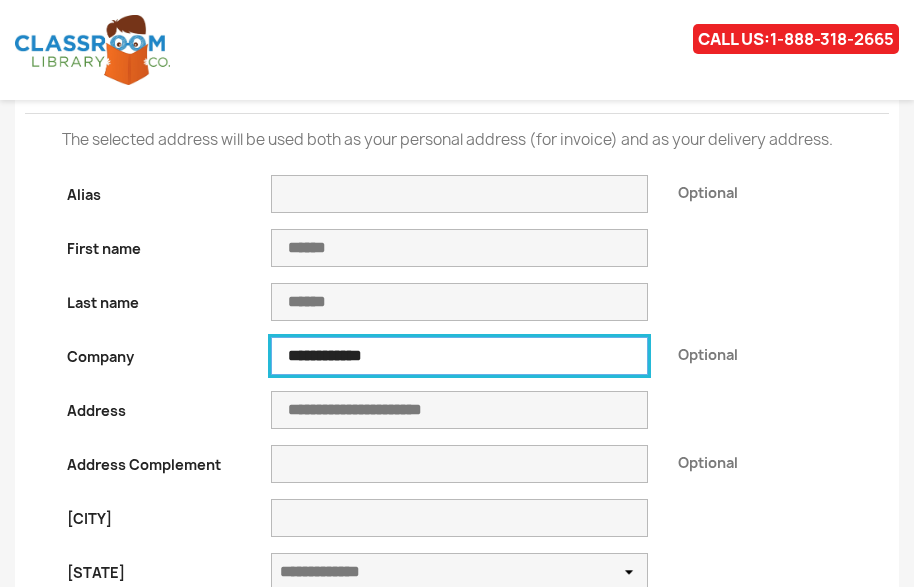 scroll, scrollTop: 192, scrollLeft: 0, axis: vertical 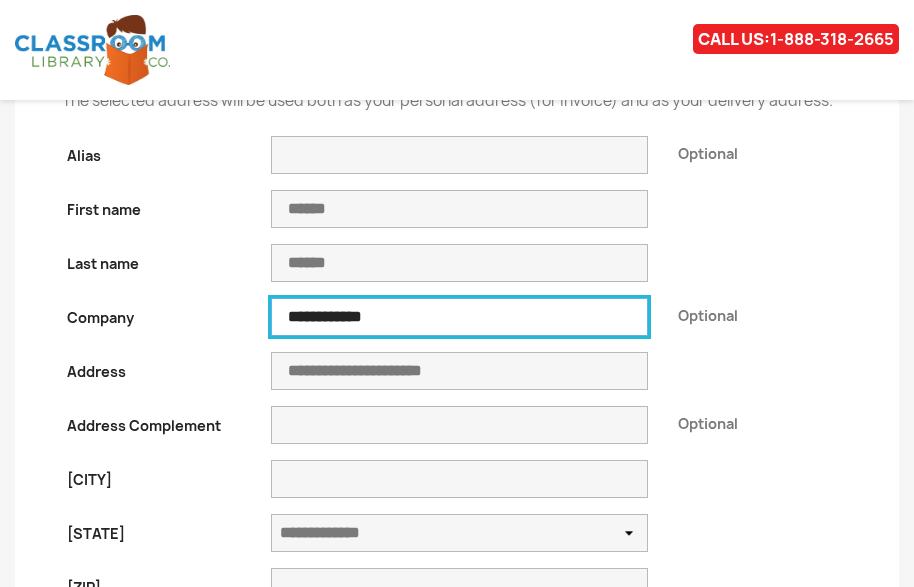 type on "**********" 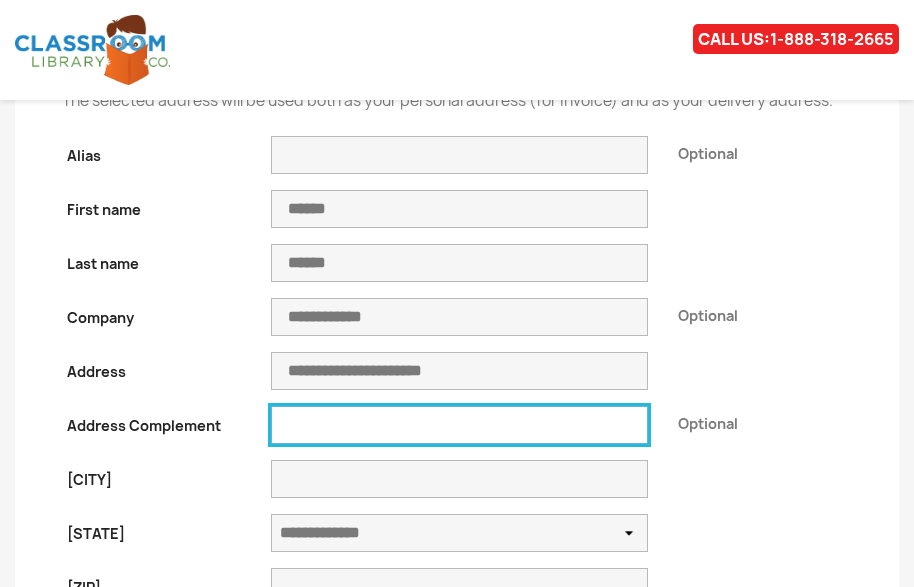 click on "Address Complement" at bounding box center (460, 425) 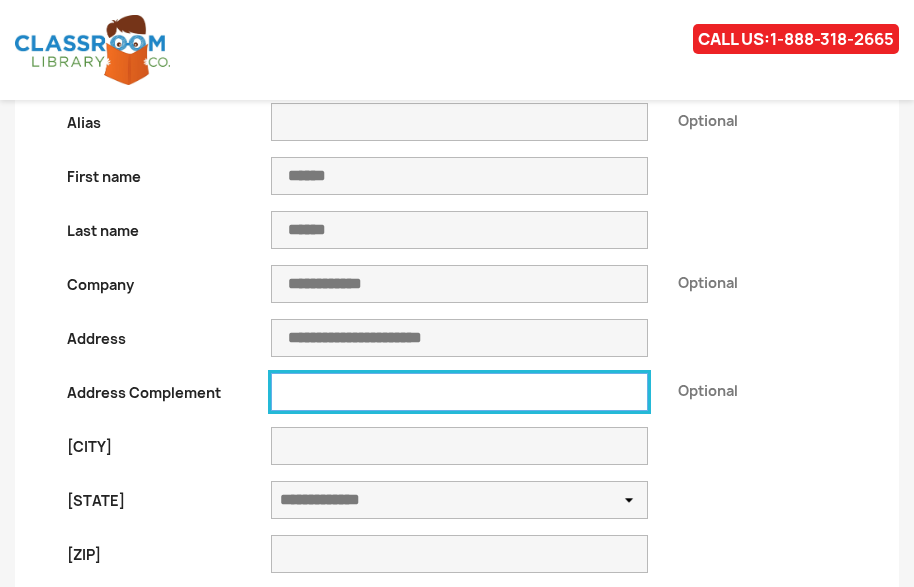 scroll, scrollTop: 232, scrollLeft: 0, axis: vertical 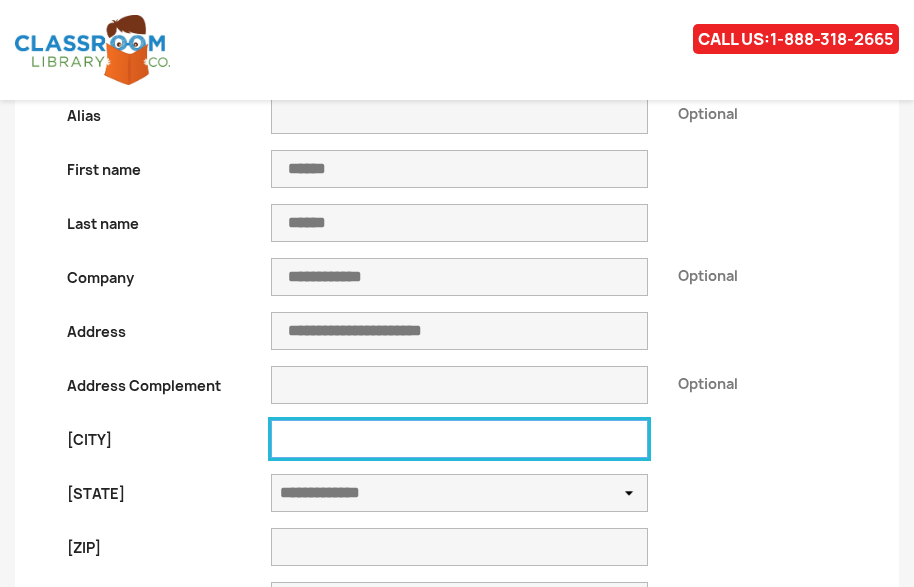 click on "[CITY]" at bounding box center (460, 439) 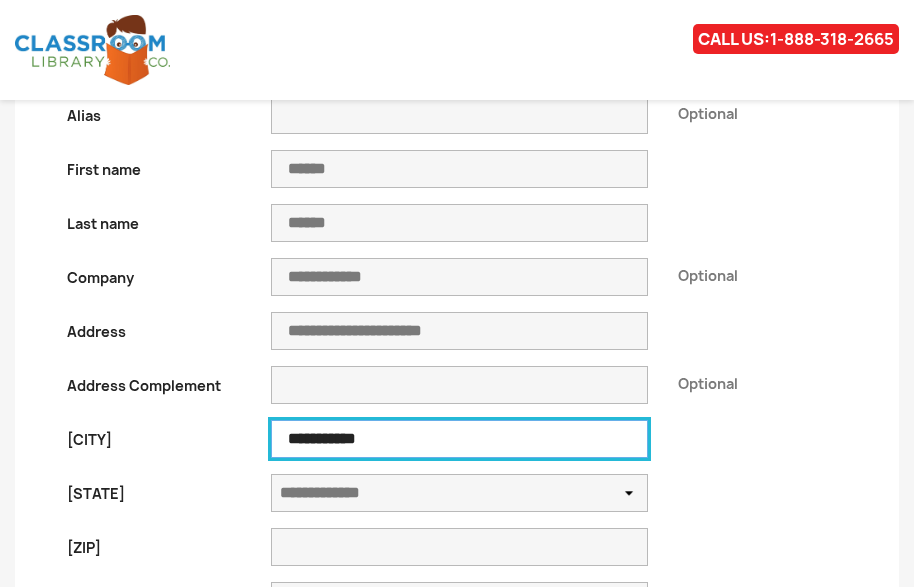 type on "**********" 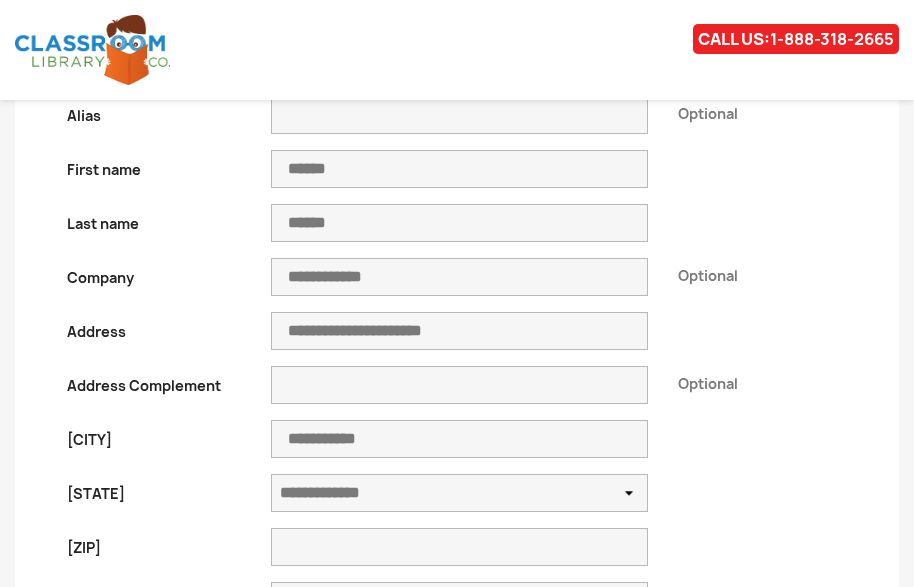 click on "Alias
Optional
First name
******
Last name
******
**" at bounding box center (459, 407) 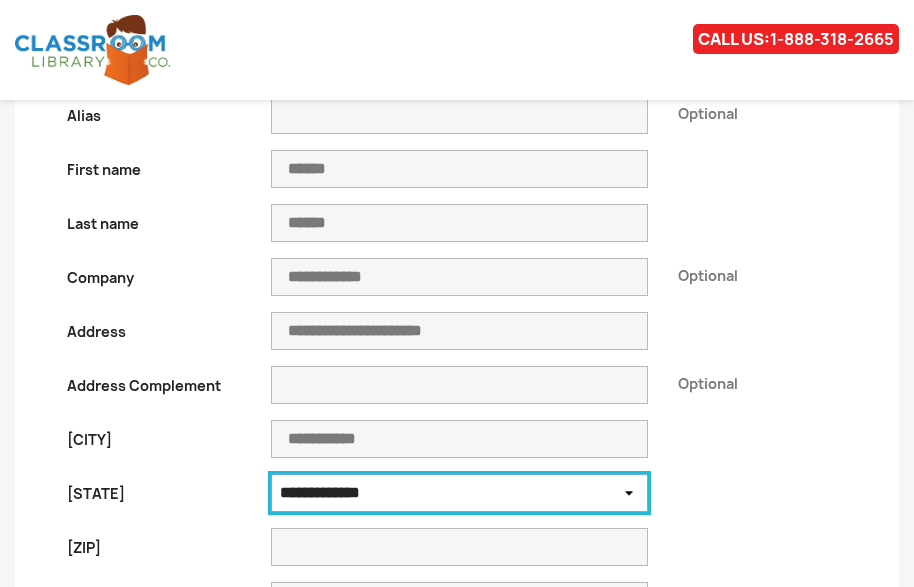 click on "**********" at bounding box center [459, 493] 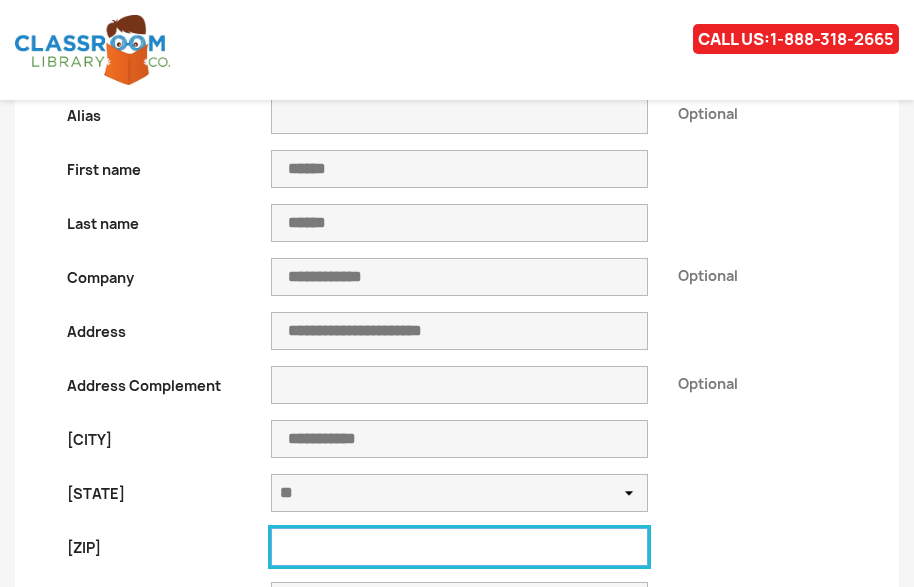 click on "Zip/Postal Code" at bounding box center [460, 547] 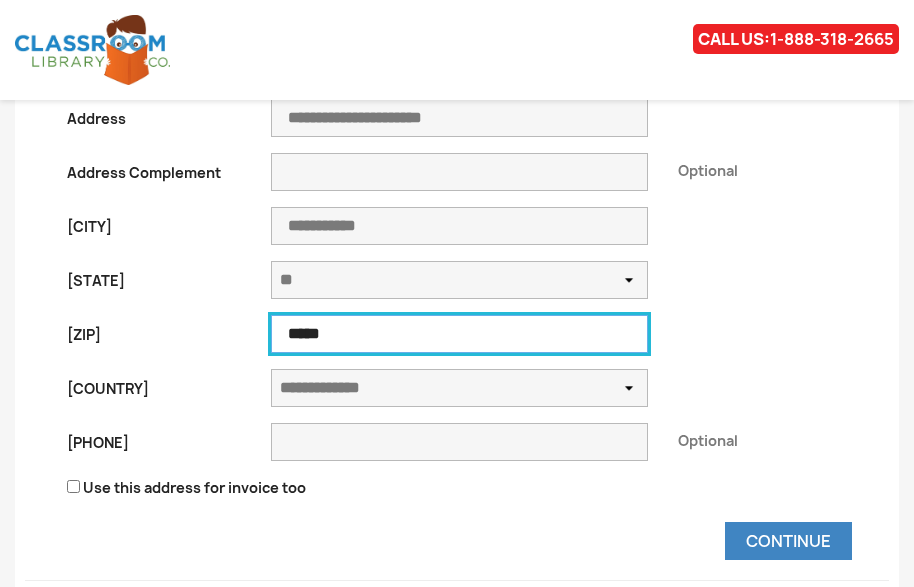 scroll, scrollTop: 447, scrollLeft: 0, axis: vertical 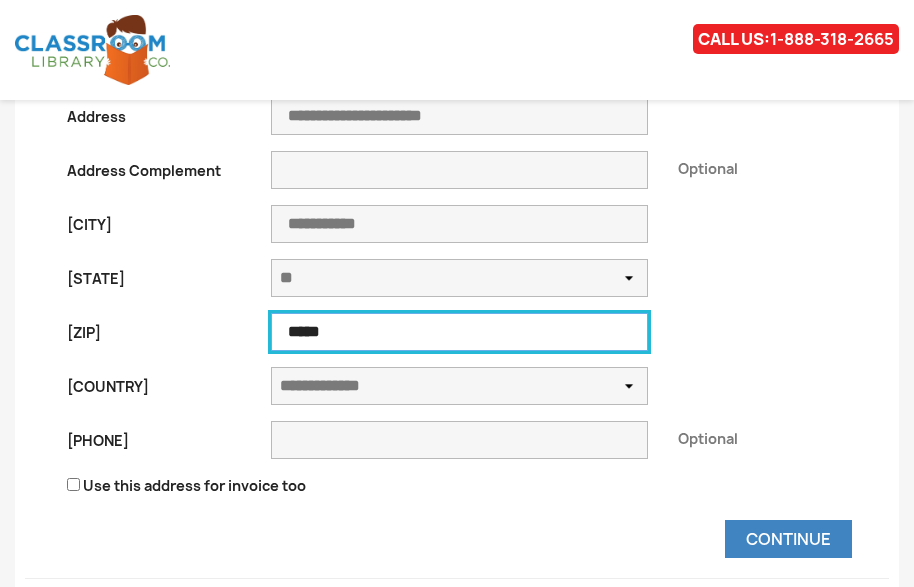 type on "*****" 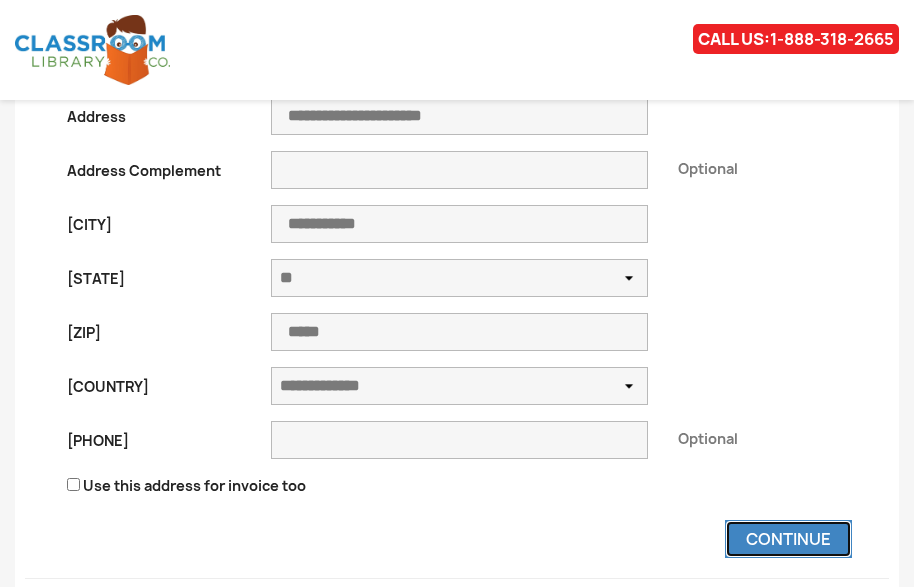 click on "Continue" at bounding box center [788, 539] 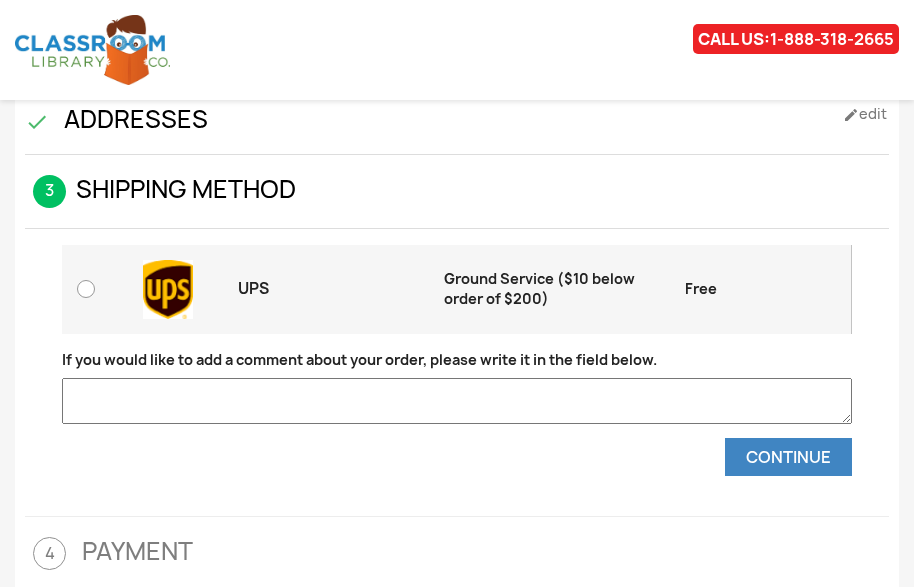 scroll, scrollTop: 114, scrollLeft: 0, axis: vertical 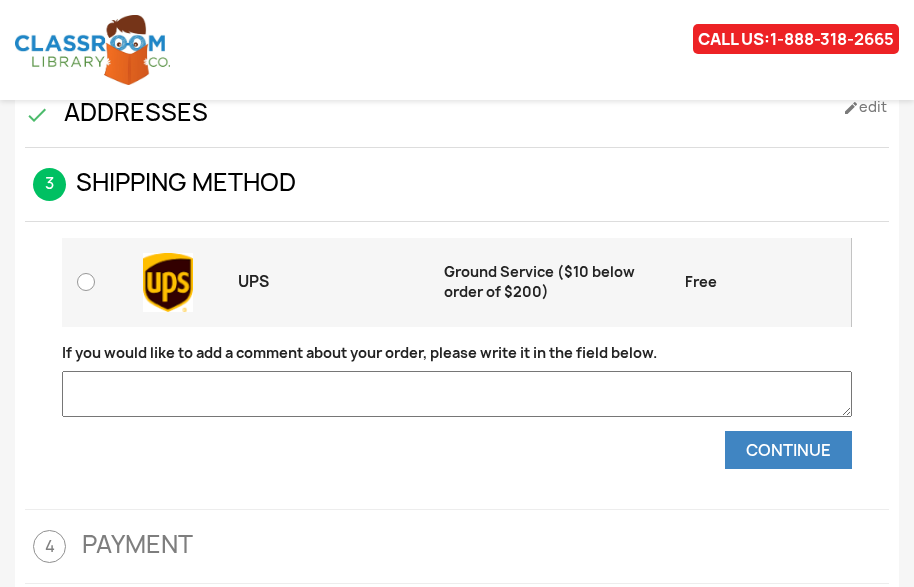 click on "If you would like to add a comment about your order, please write it in the field below." at bounding box center (457, 394) 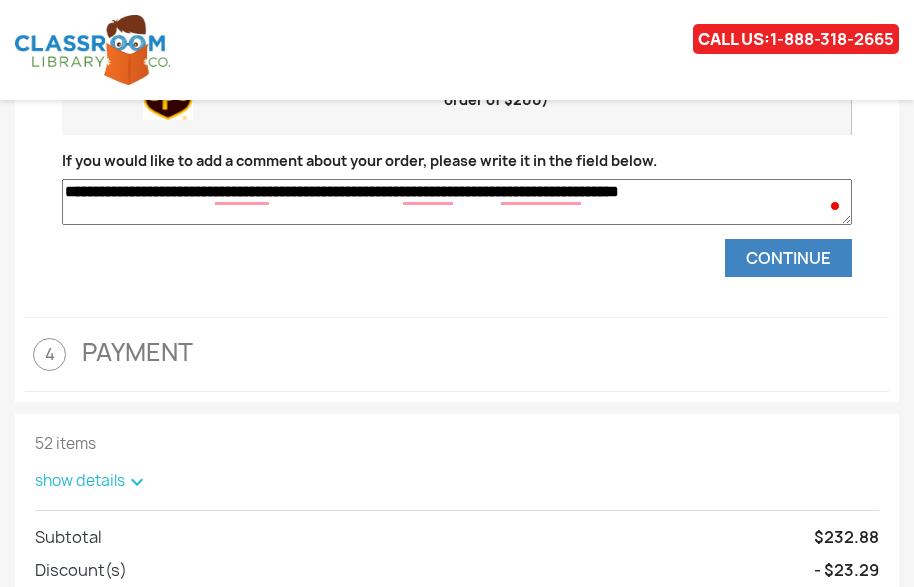 scroll, scrollTop: 303, scrollLeft: 0, axis: vertical 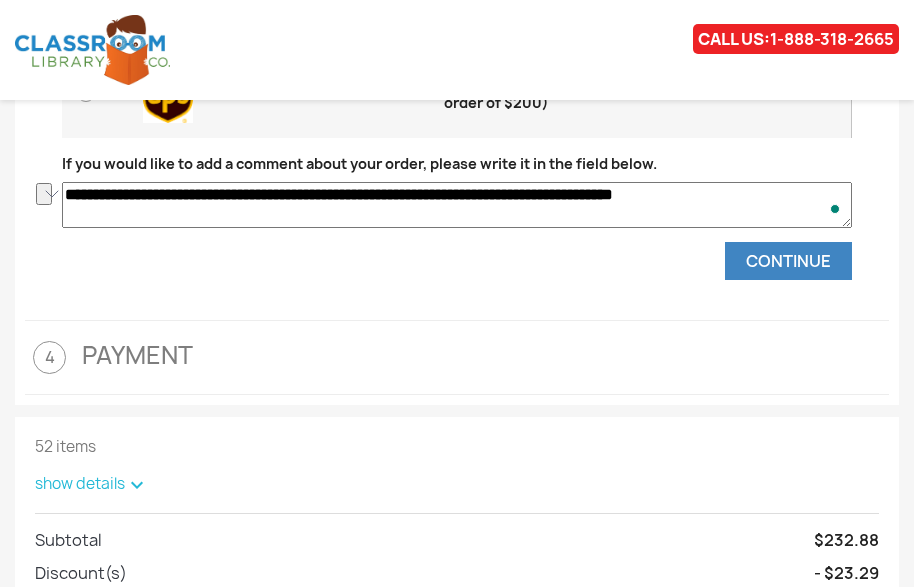 drag, startPoint x: 817, startPoint y: 188, endPoint x: 14, endPoint y: 120, distance: 805.8741 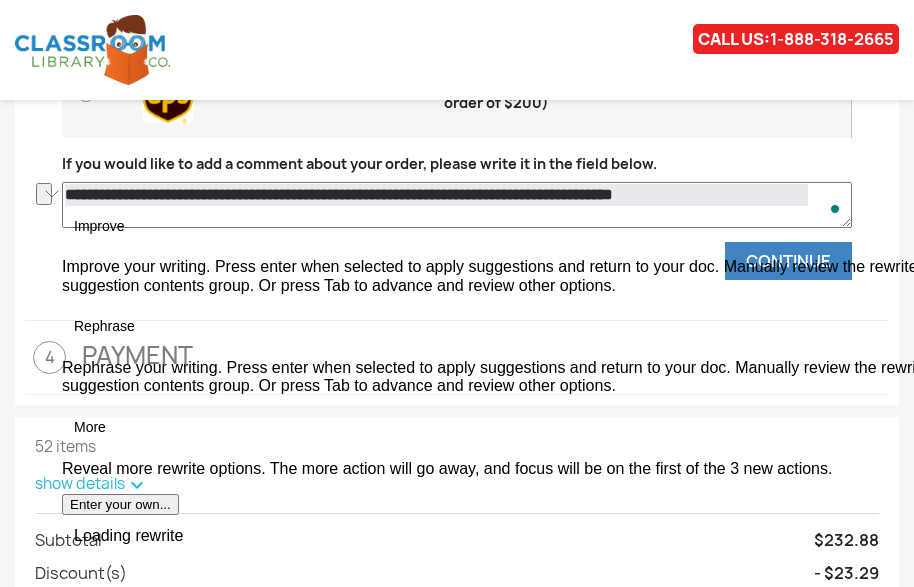 click 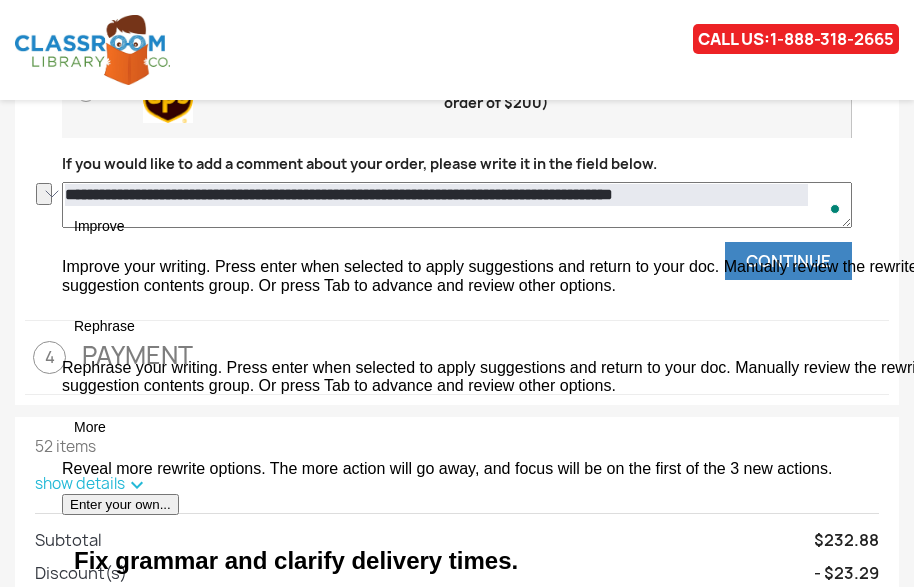 click on "author is for a" 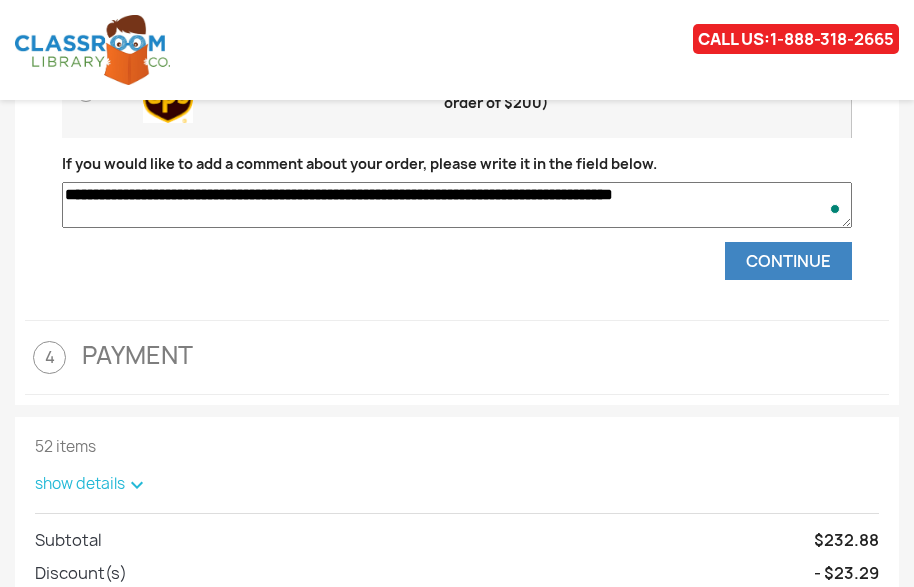 scroll, scrollTop: 319, scrollLeft: 0, axis: vertical 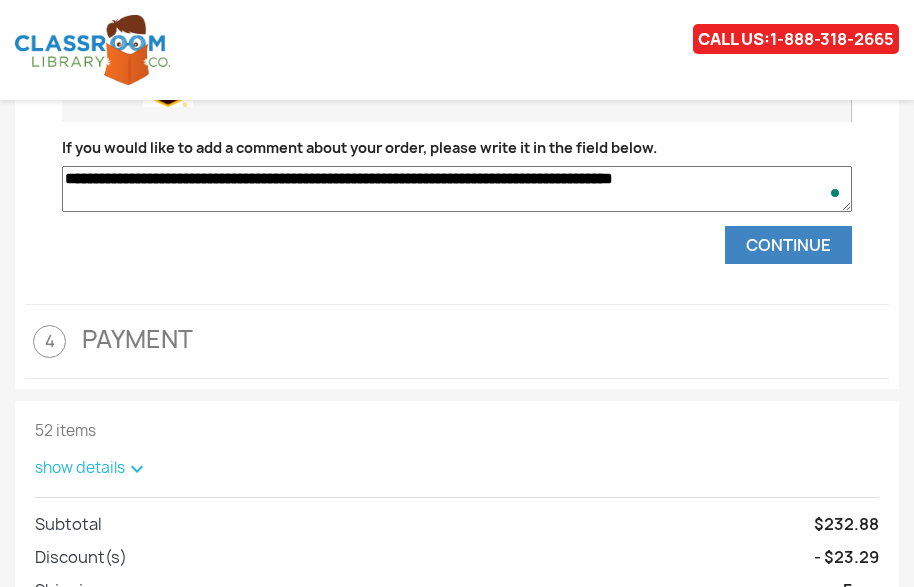 click on "**********" at bounding box center (457, 189) 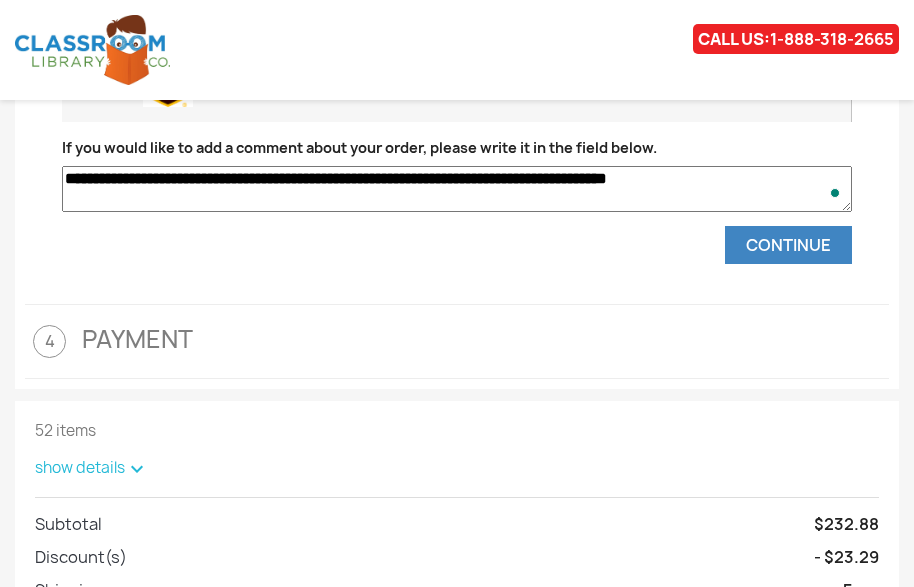 click on "**********" at bounding box center (457, 189) 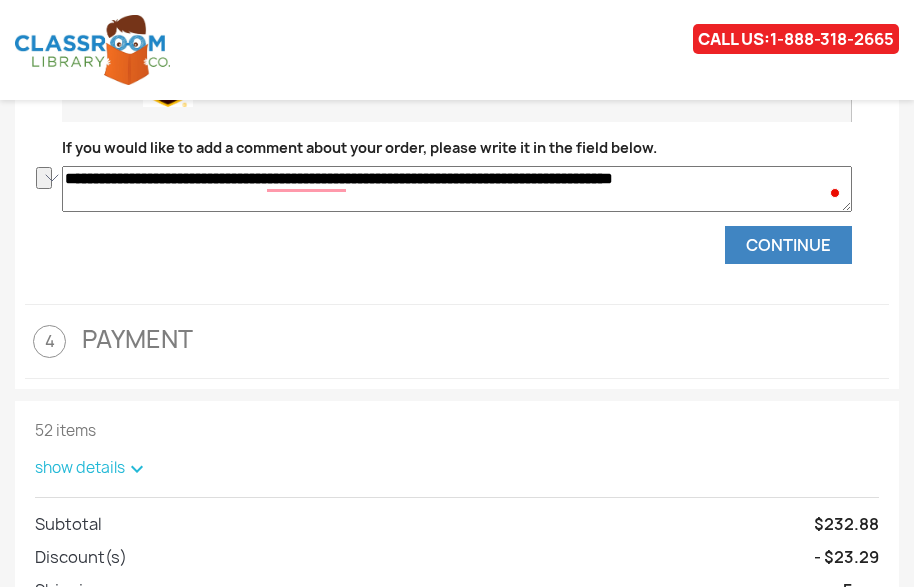 drag, startPoint x: 810, startPoint y: 186, endPoint x: 36, endPoint y: 162, distance: 774.372 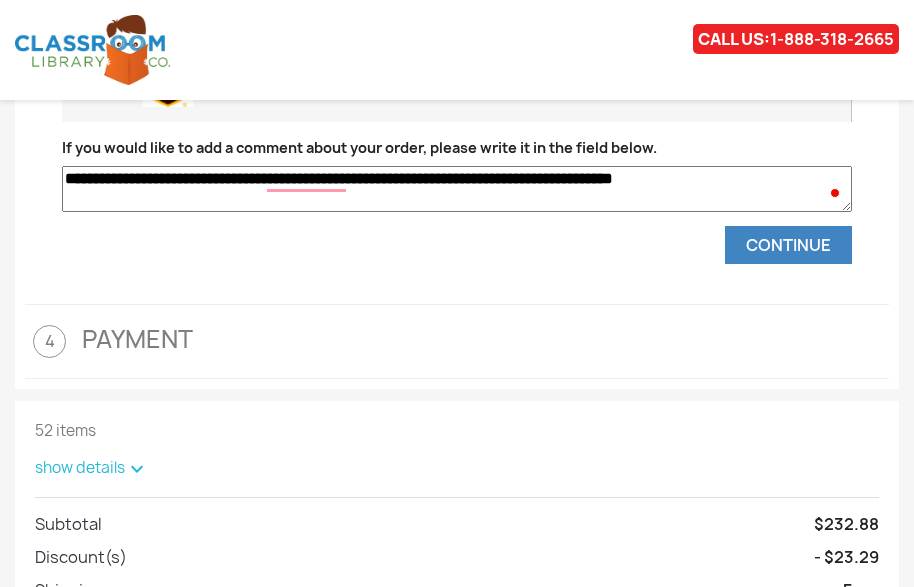 drag, startPoint x: 68, startPoint y: 178, endPoint x: 774, endPoint y: 191, distance: 706.1197 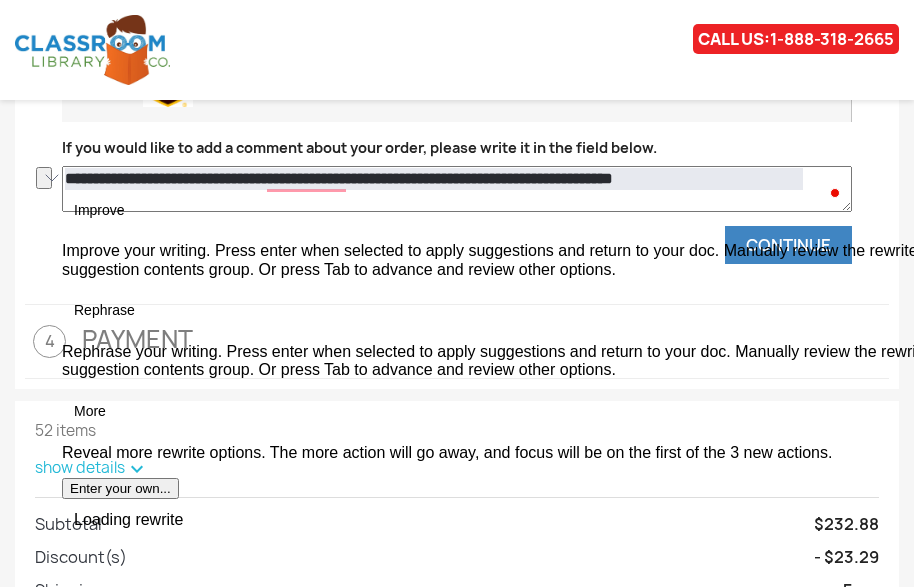 click 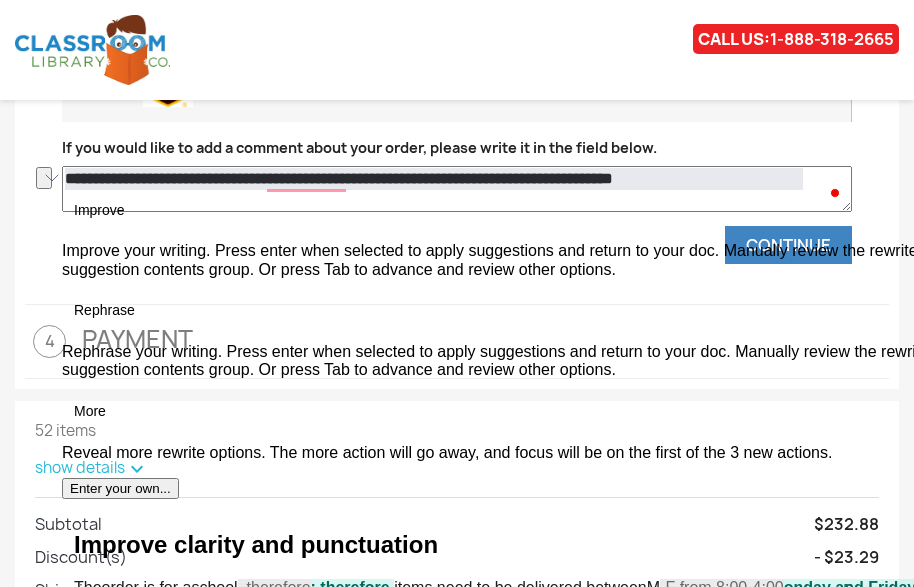 click on "Accept" 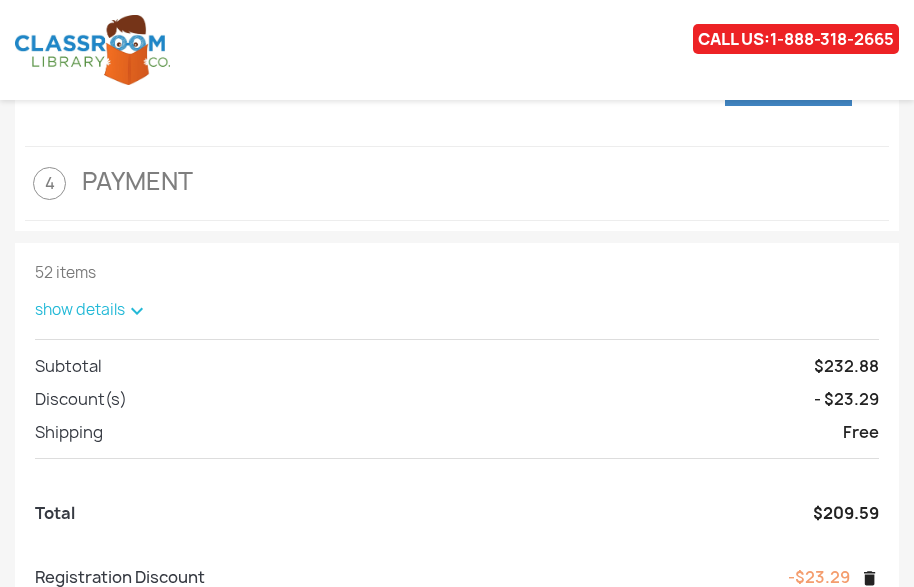 scroll, scrollTop: 480, scrollLeft: 0, axis: vertical 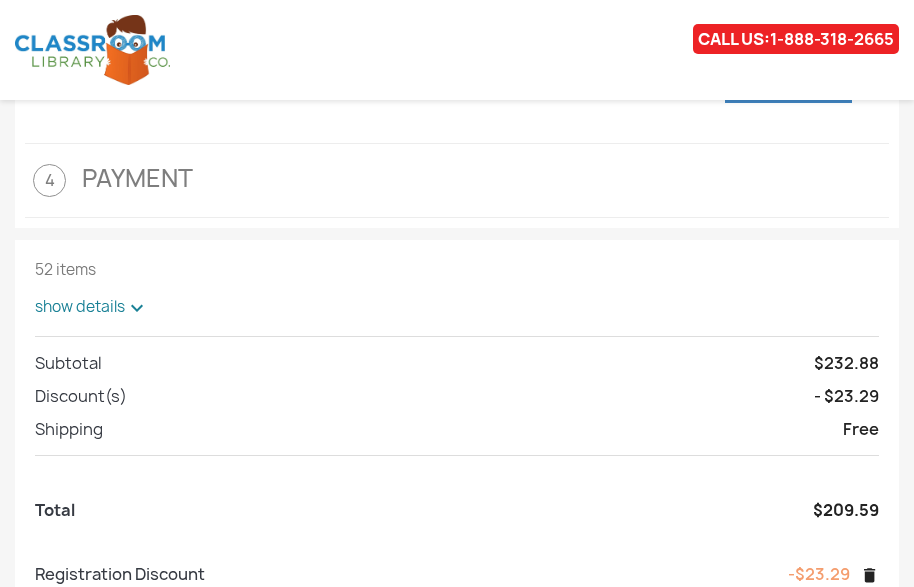 type on "**********" 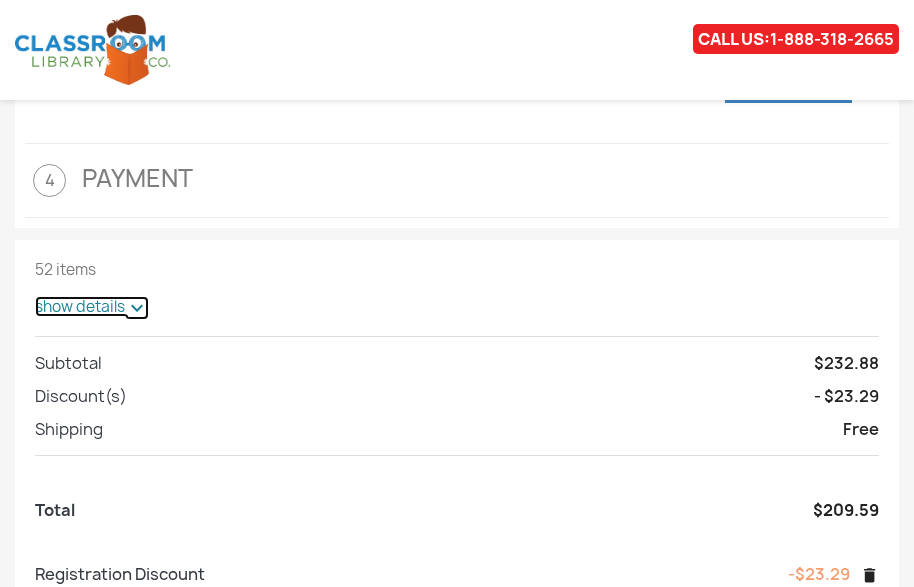 click on "show details
expand_more" at bounding box center [92, 306] 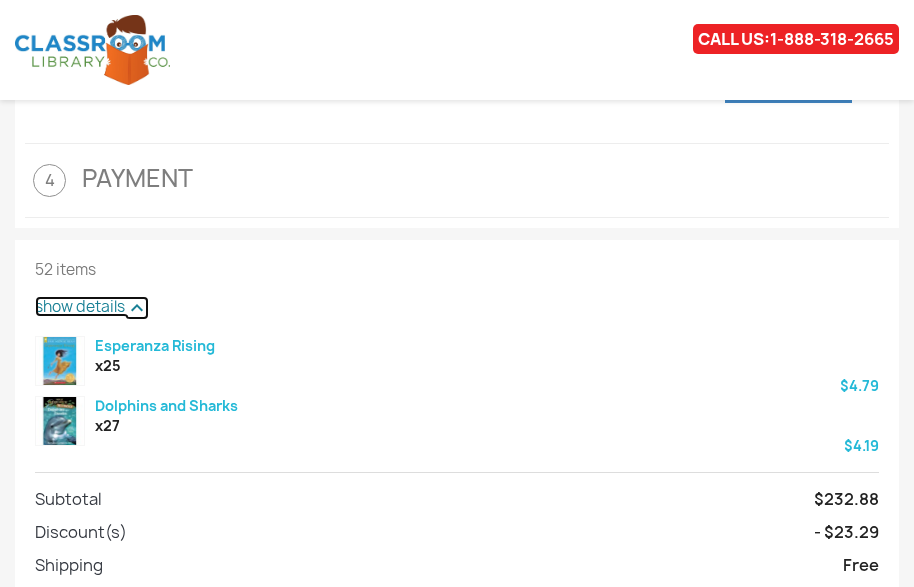 click on "show details
expand_less" at bounding box center (92, 306) 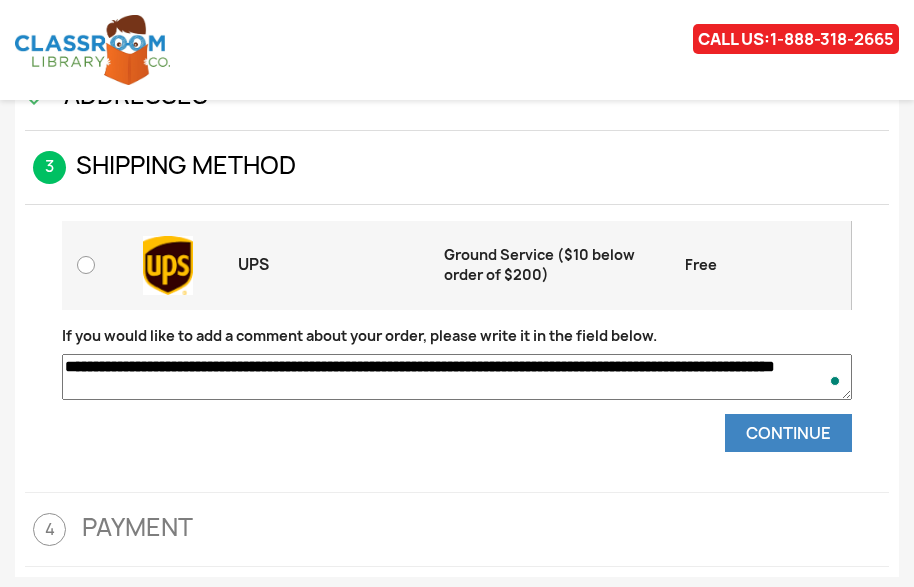 scroll, scrollTop: 132, scrollLeft: 0, axis: vertical 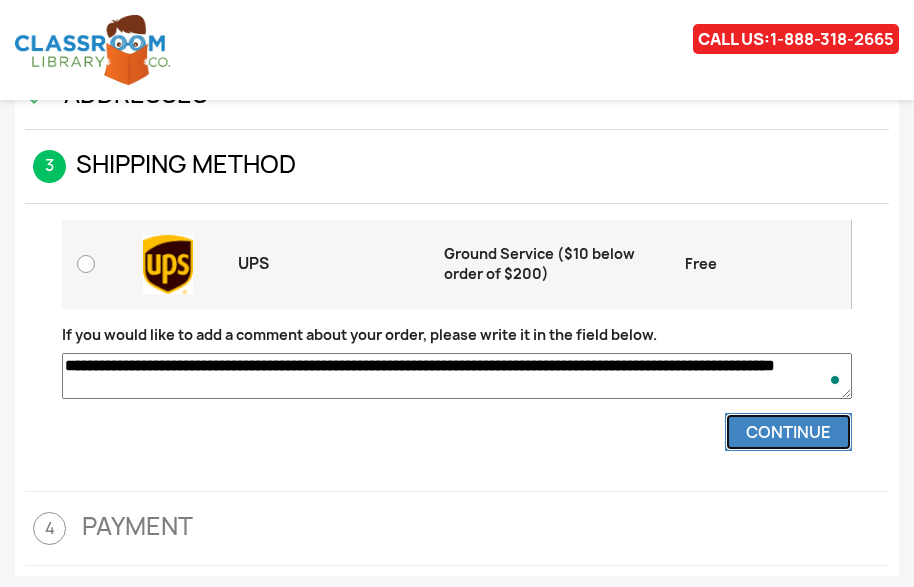 click on "Continue" at bounding box center [788, 432] 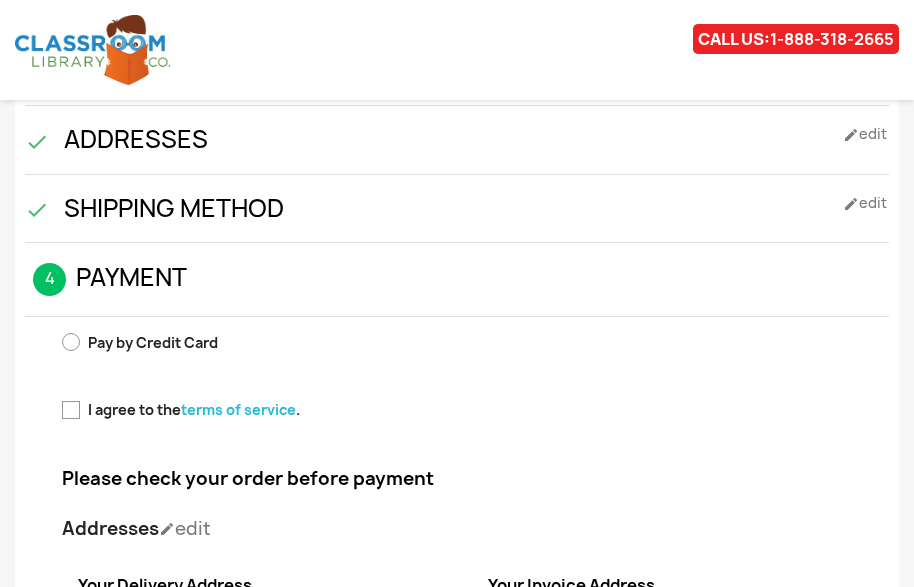 scroll, scrollTop: 80, scrollLeft: 0, axis: vertical 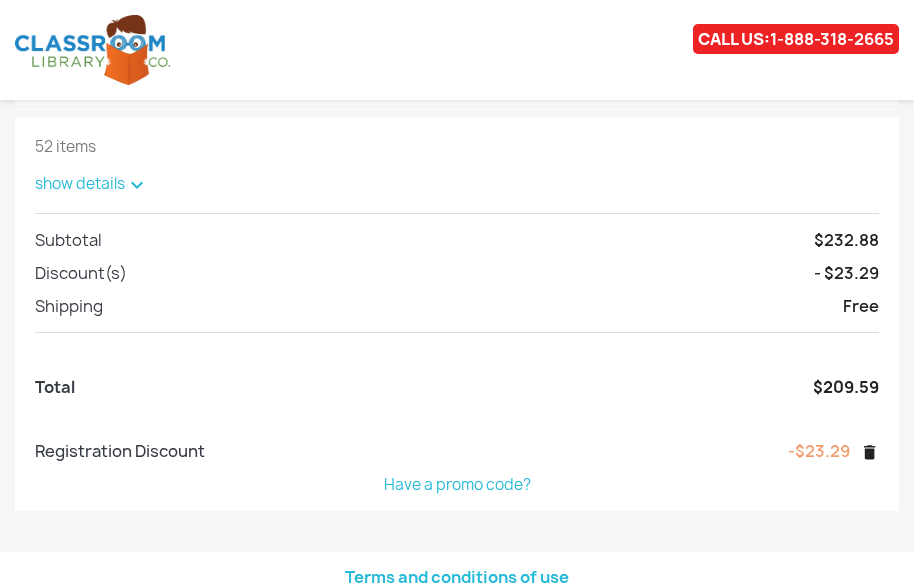 click on "Continue" at bounding box center (125, 76) 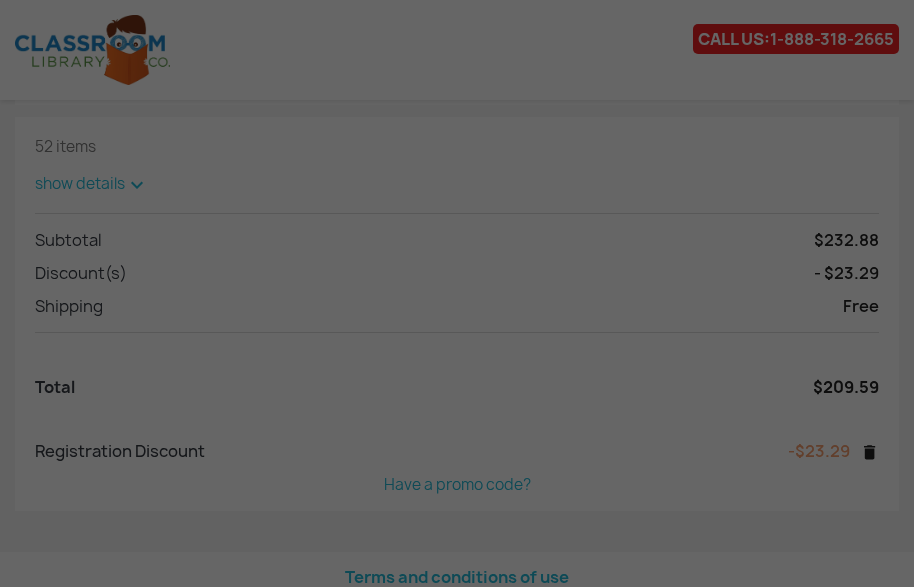 scroll, scrollTop: 0, scrollLeft: 0, axis: both 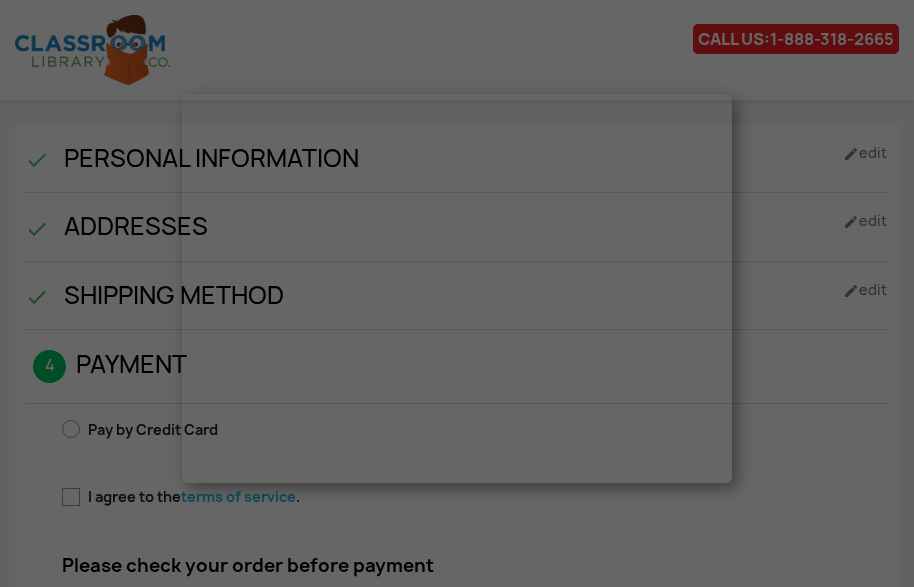 click at bounding box center (457, 1077) 